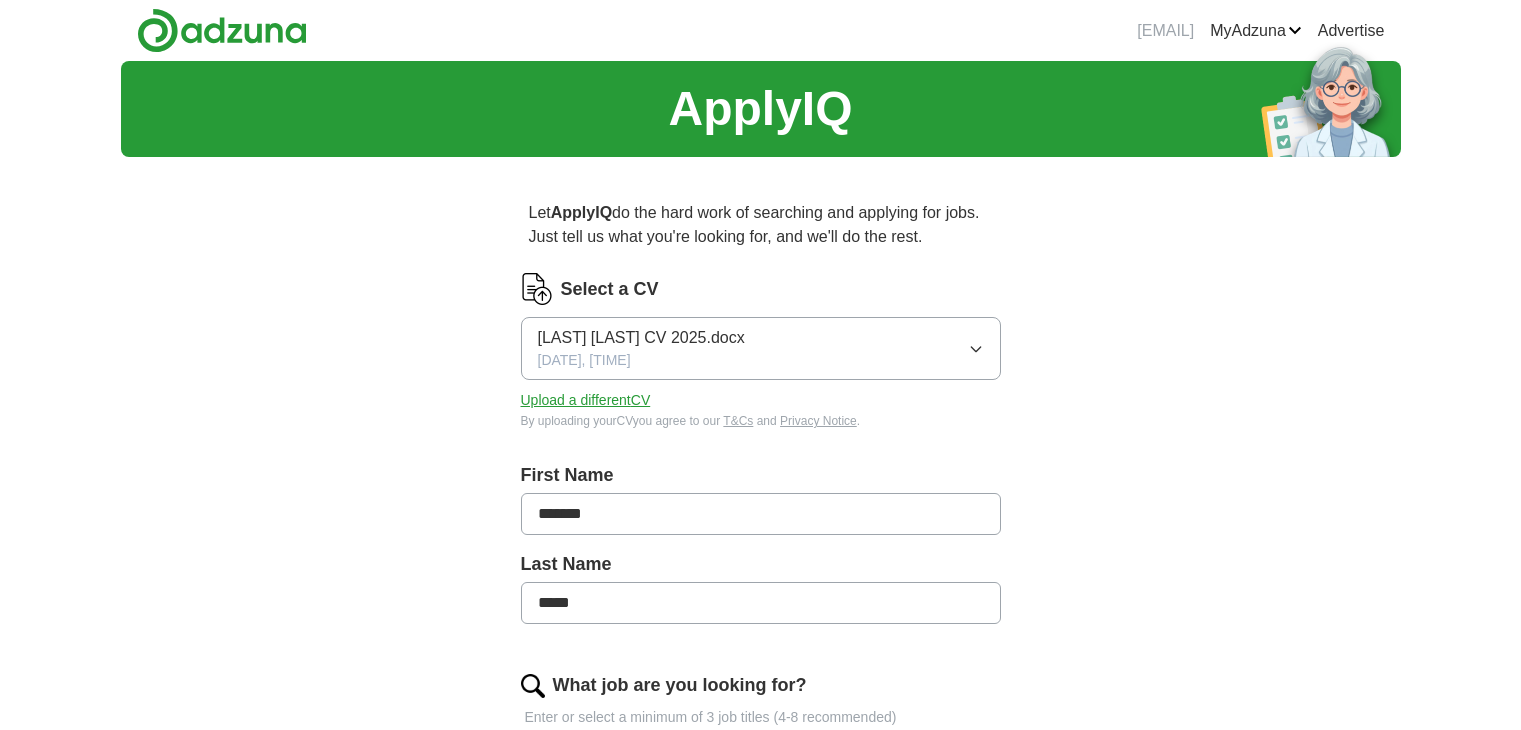 scroll, scrollTop: 0, scrollLeft: 0, axis: both 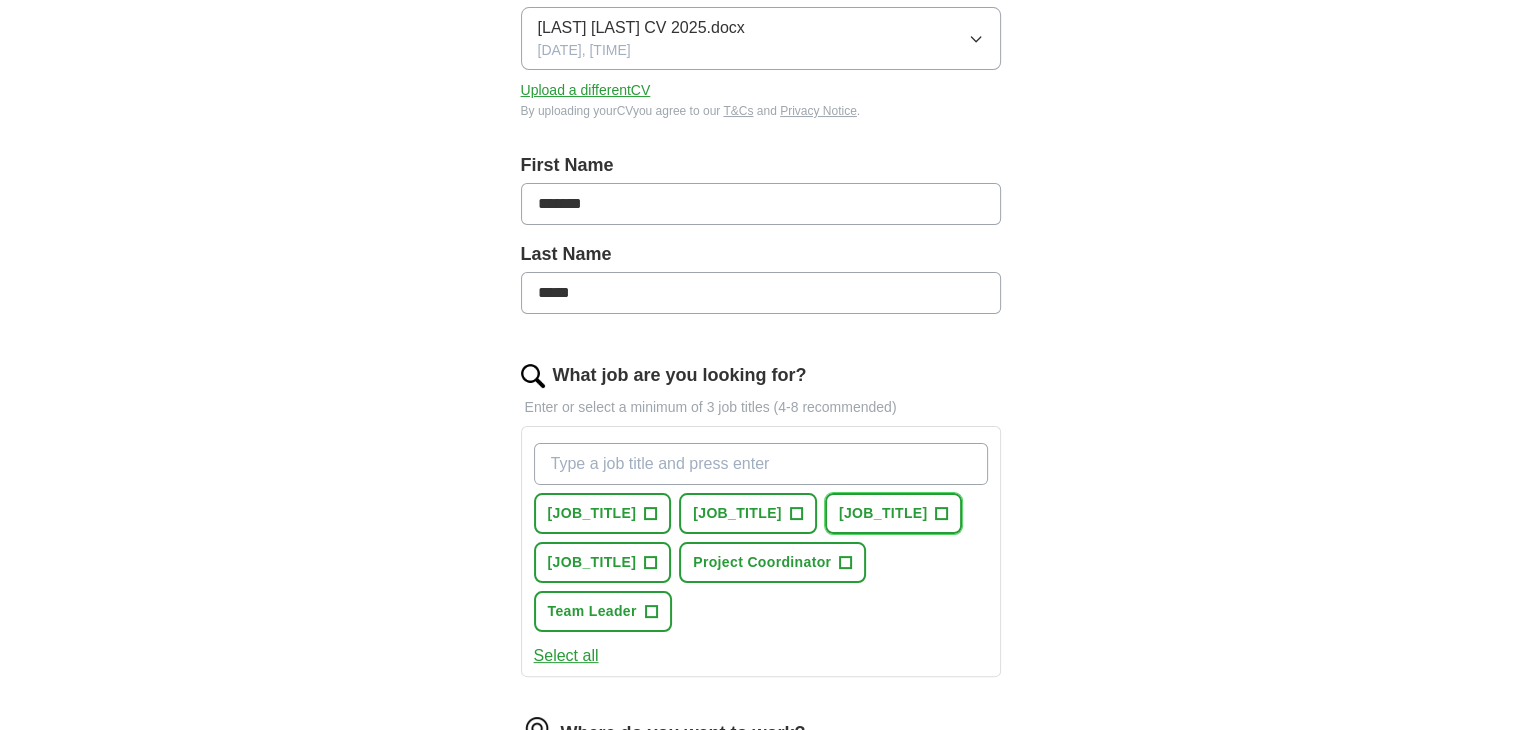 click on "+" at bounding box center [942, 514] 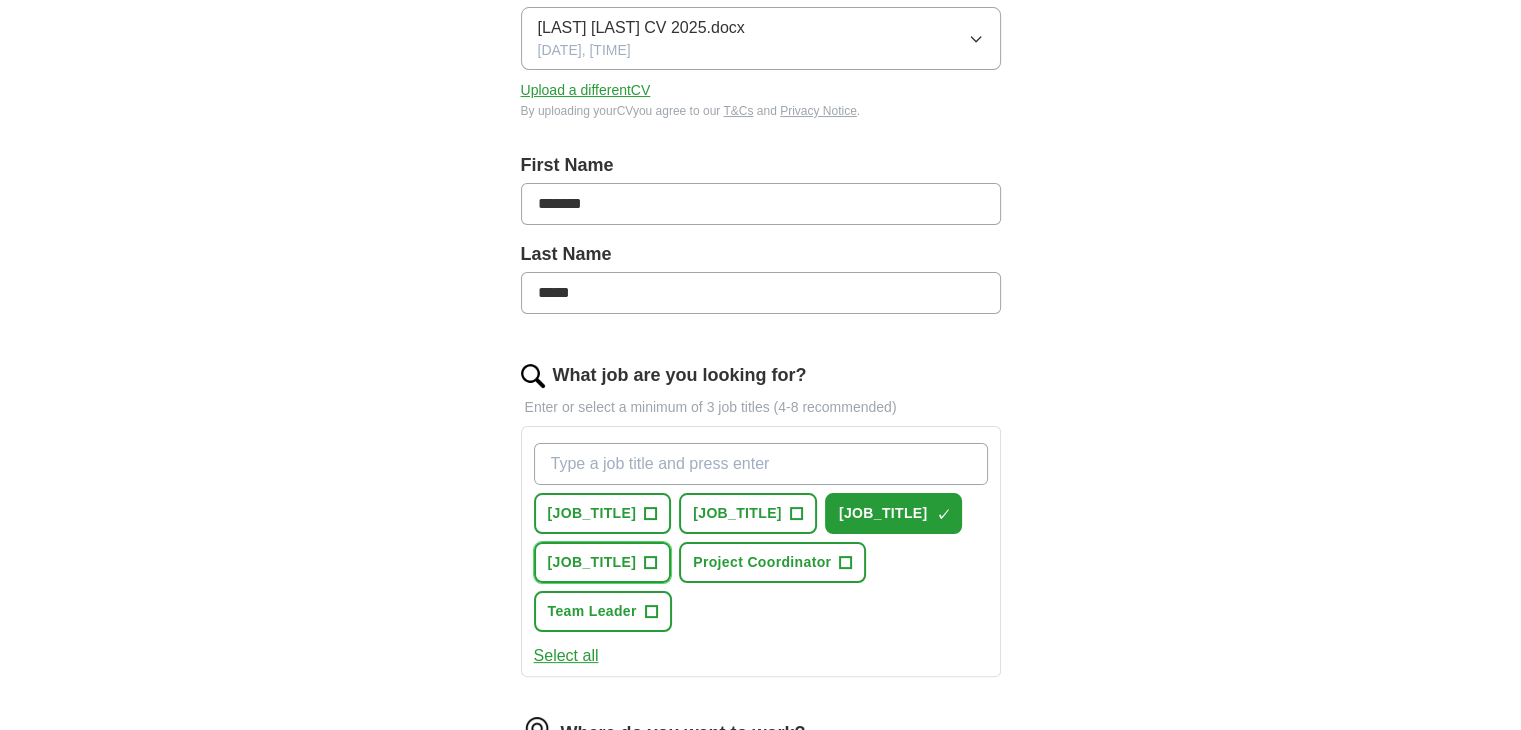 click on "+" at bounding box center (651, 563) 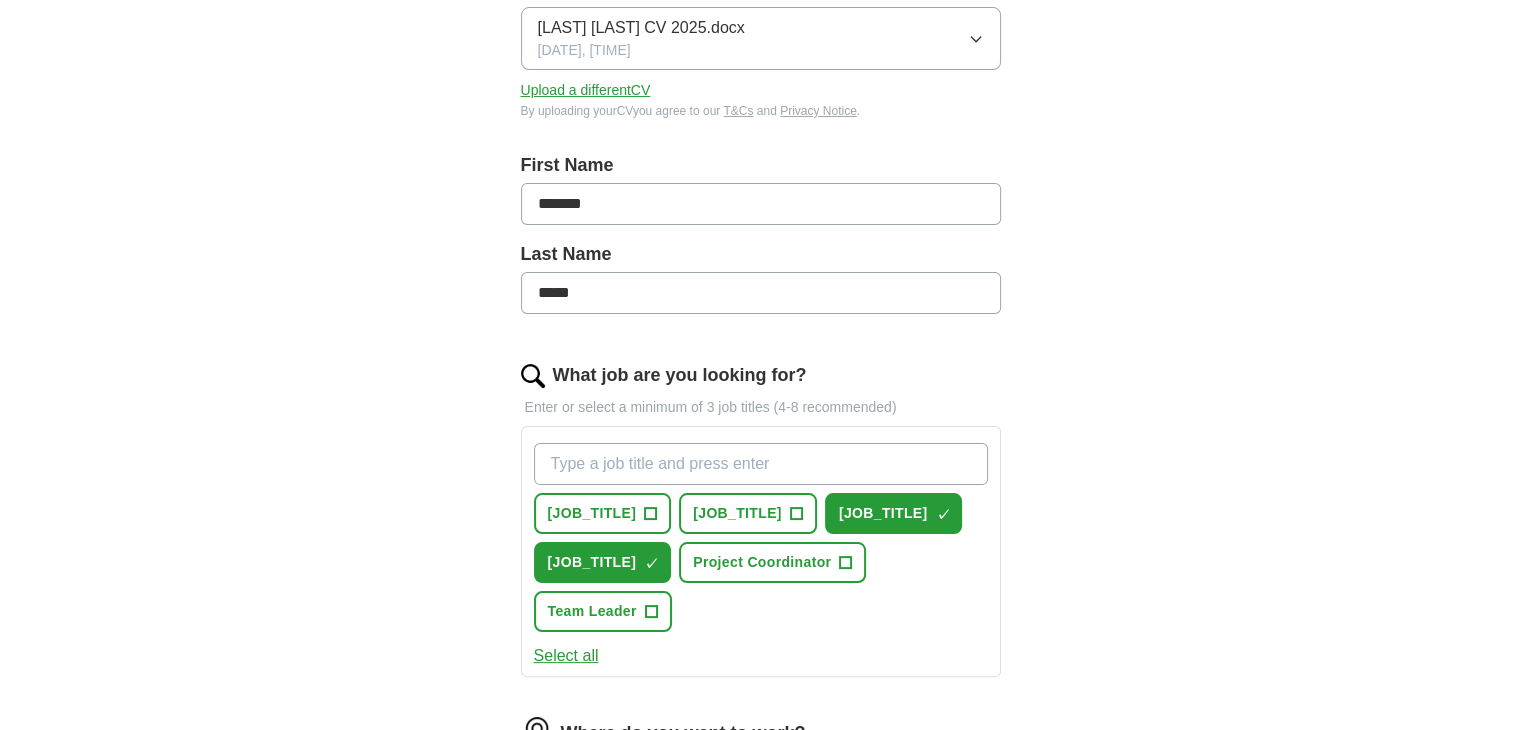 click on "Select all" at bounding box center (566, 656) 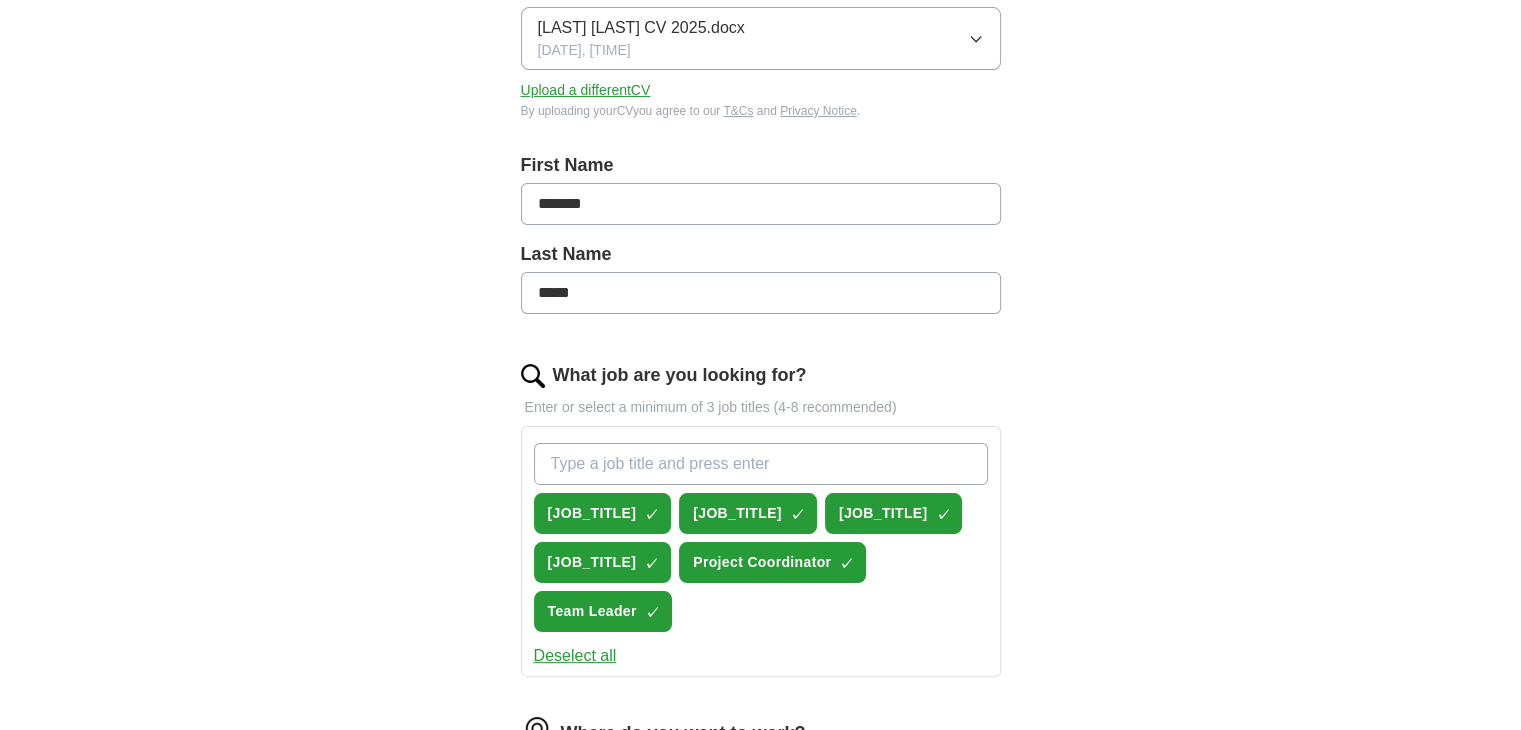 click on "Deselect all" at bounding box center [575, 656] 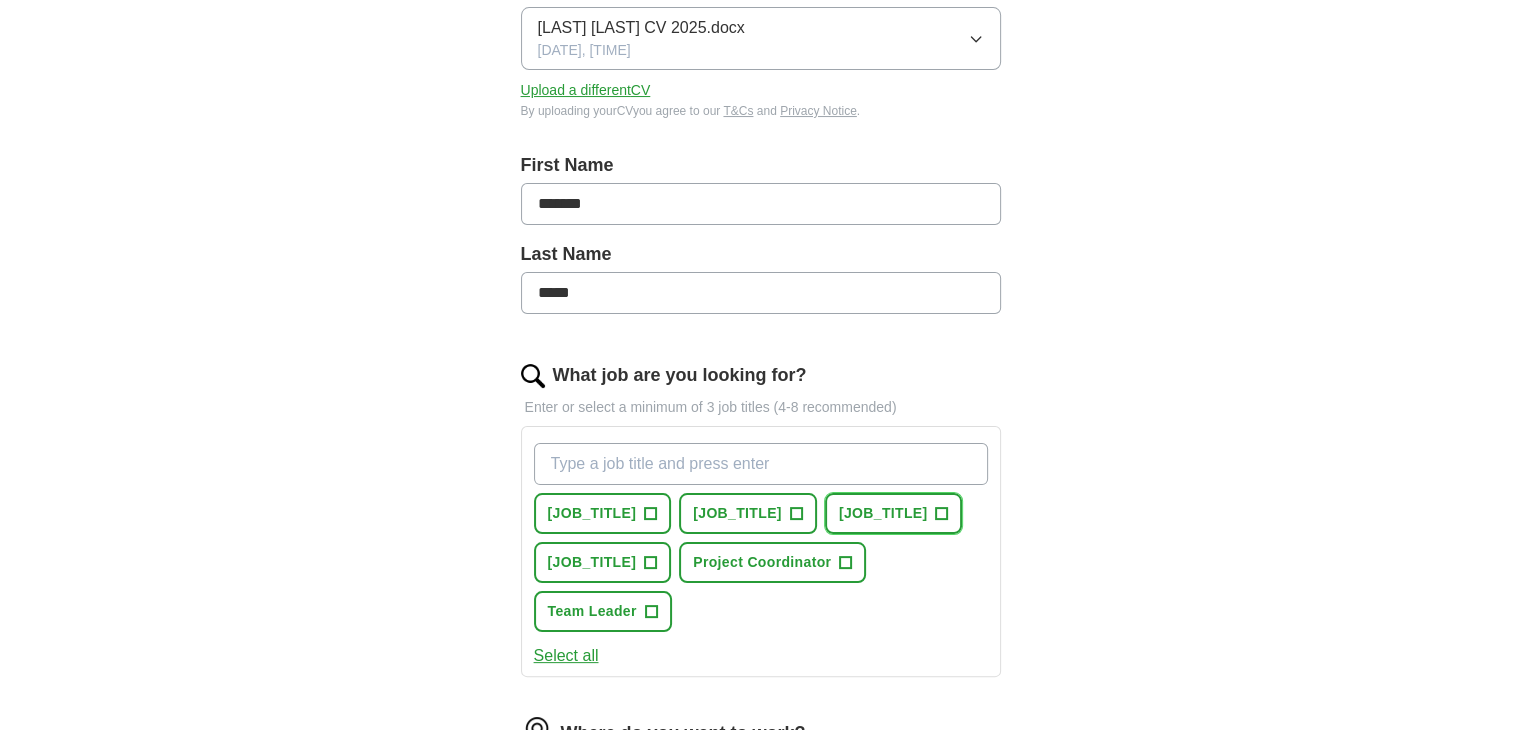 click on "[JOB_TITLE] +" at bounding box center [894, 513] 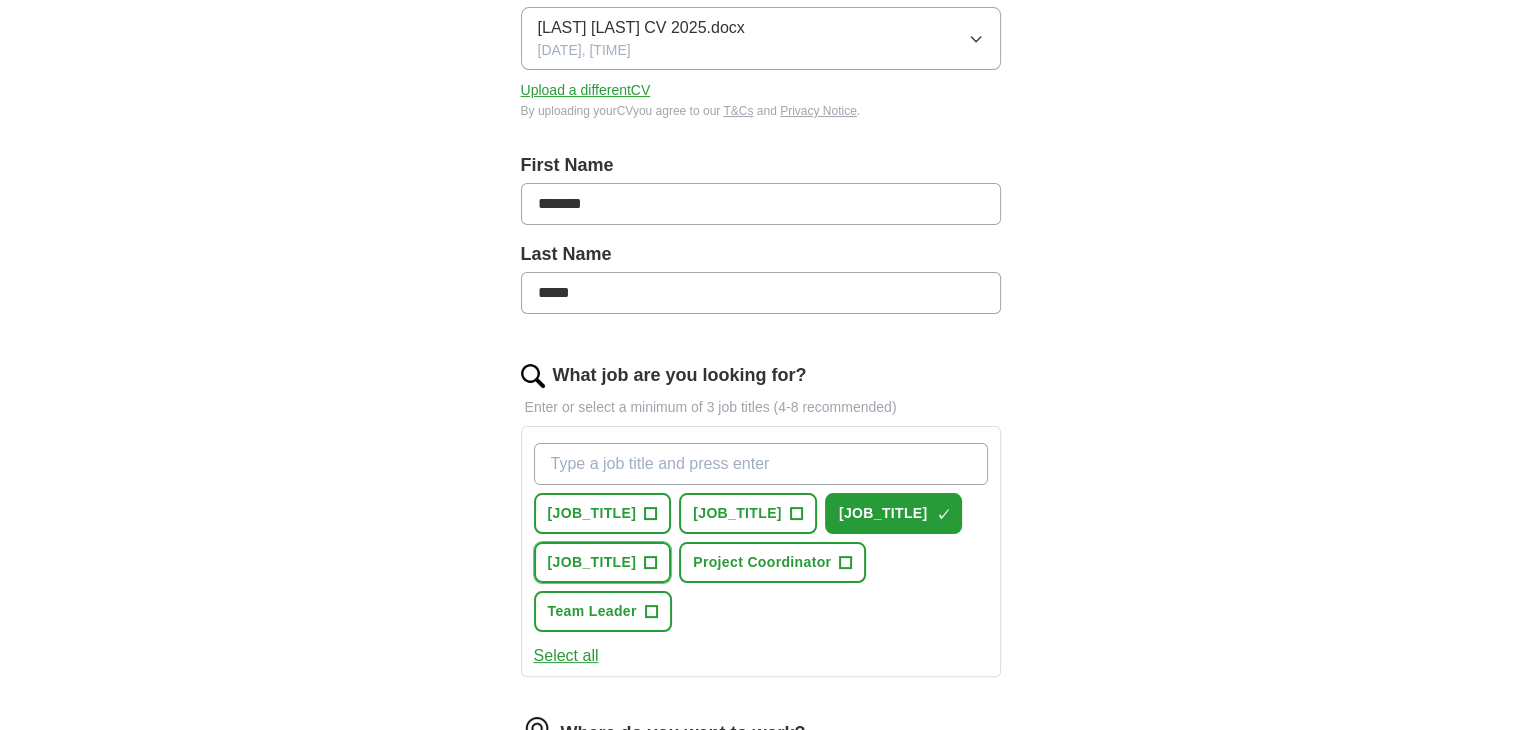 click on "+" at bounding box center (651, 563) 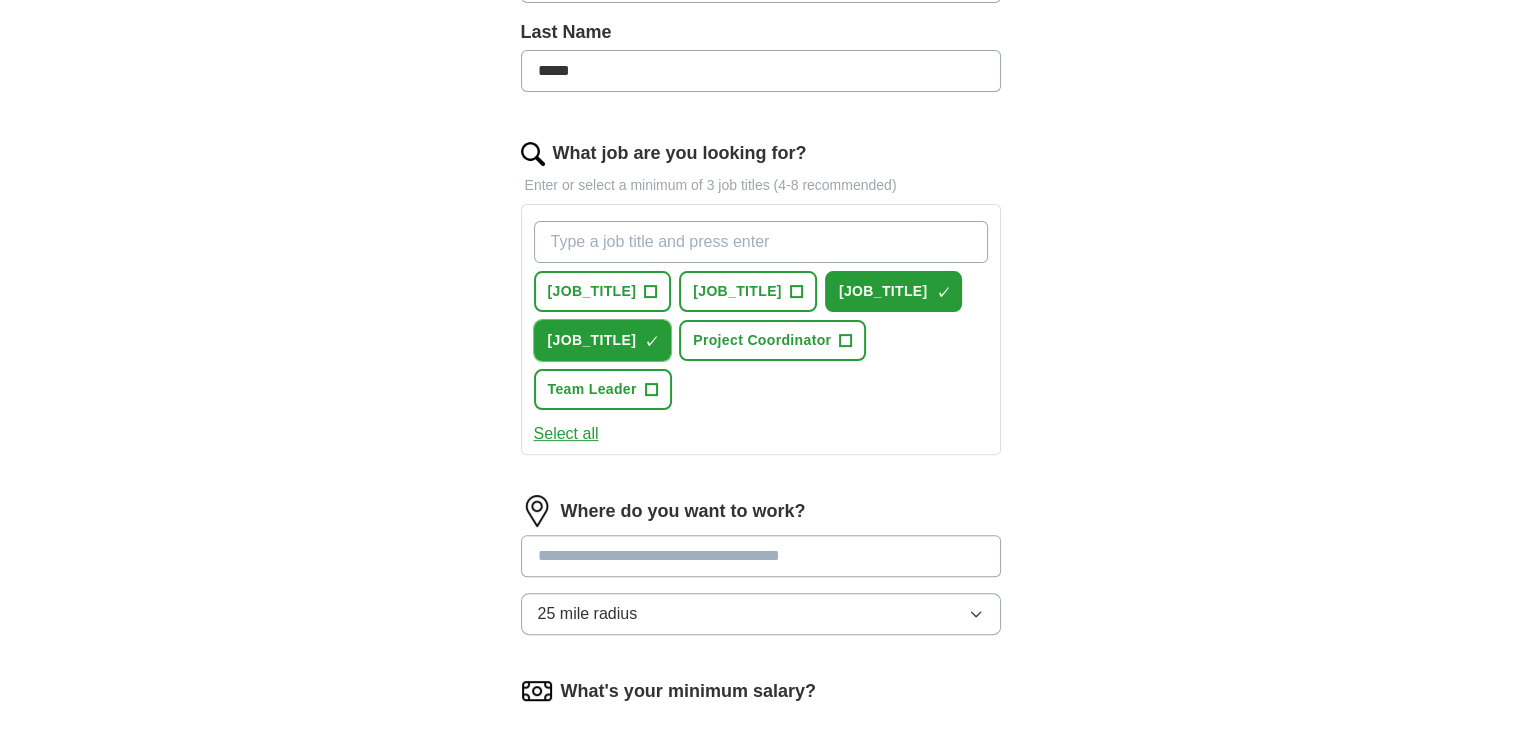 scroll, scrollTop: 539, scrollLeft: 0, axis: vertical 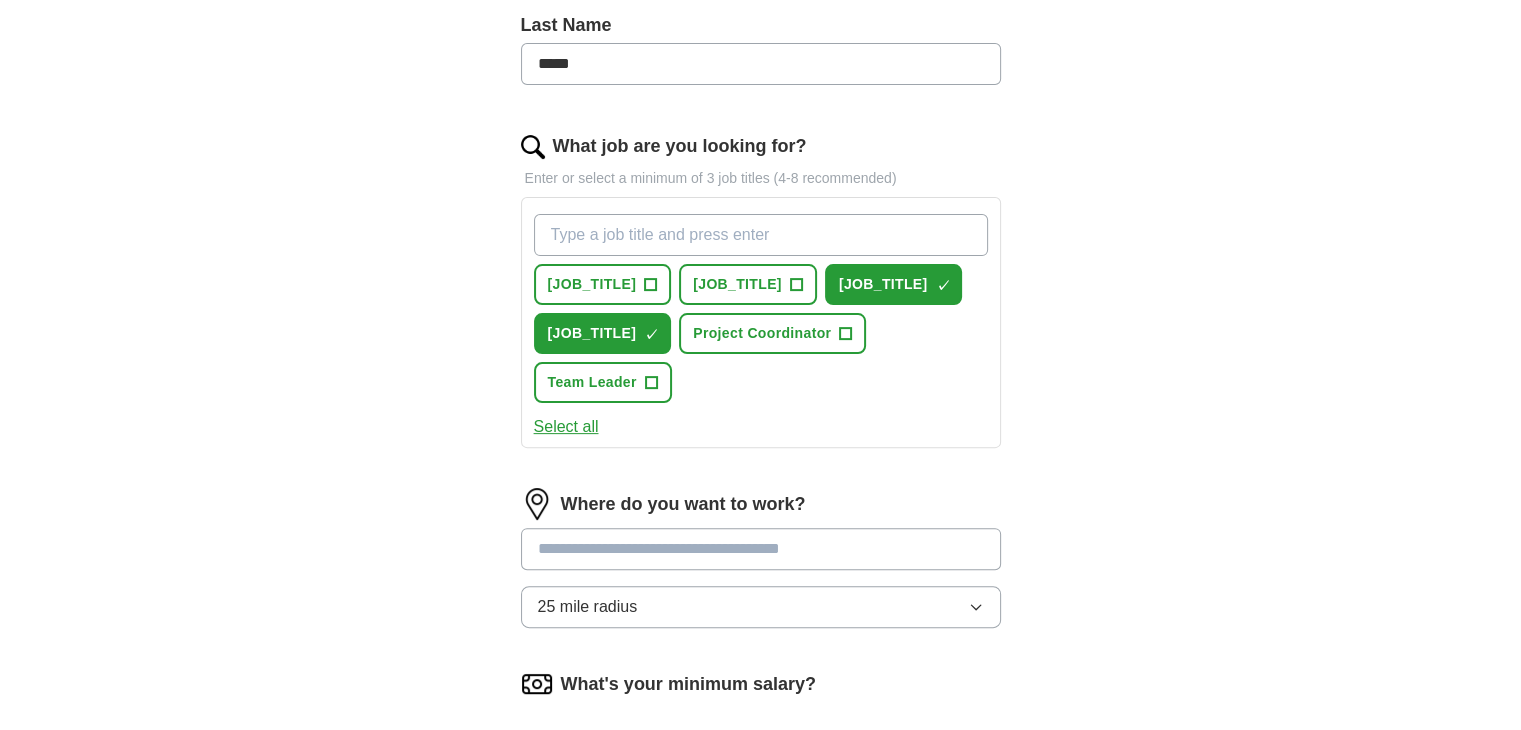 click at bounding box center (761, 549) 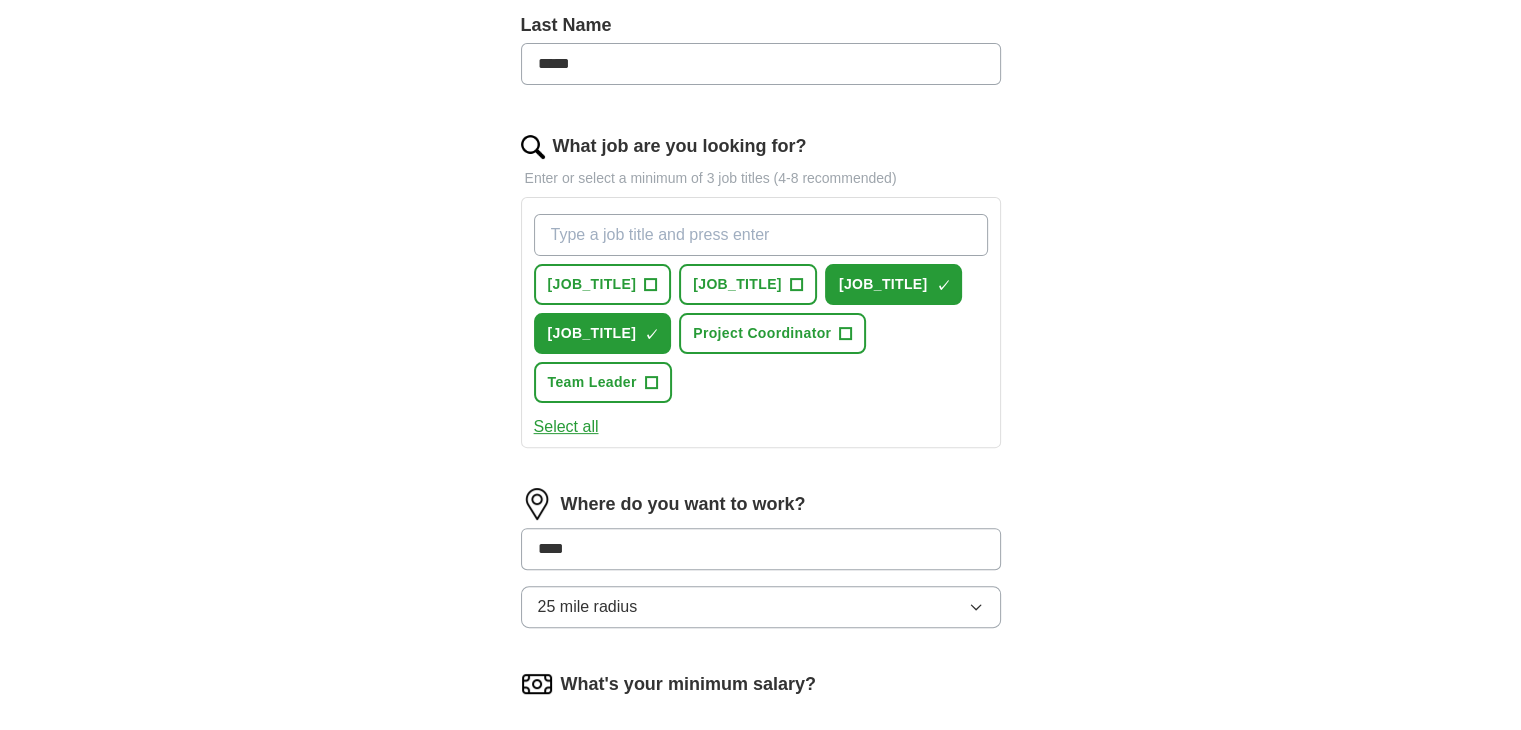 type on "*****" 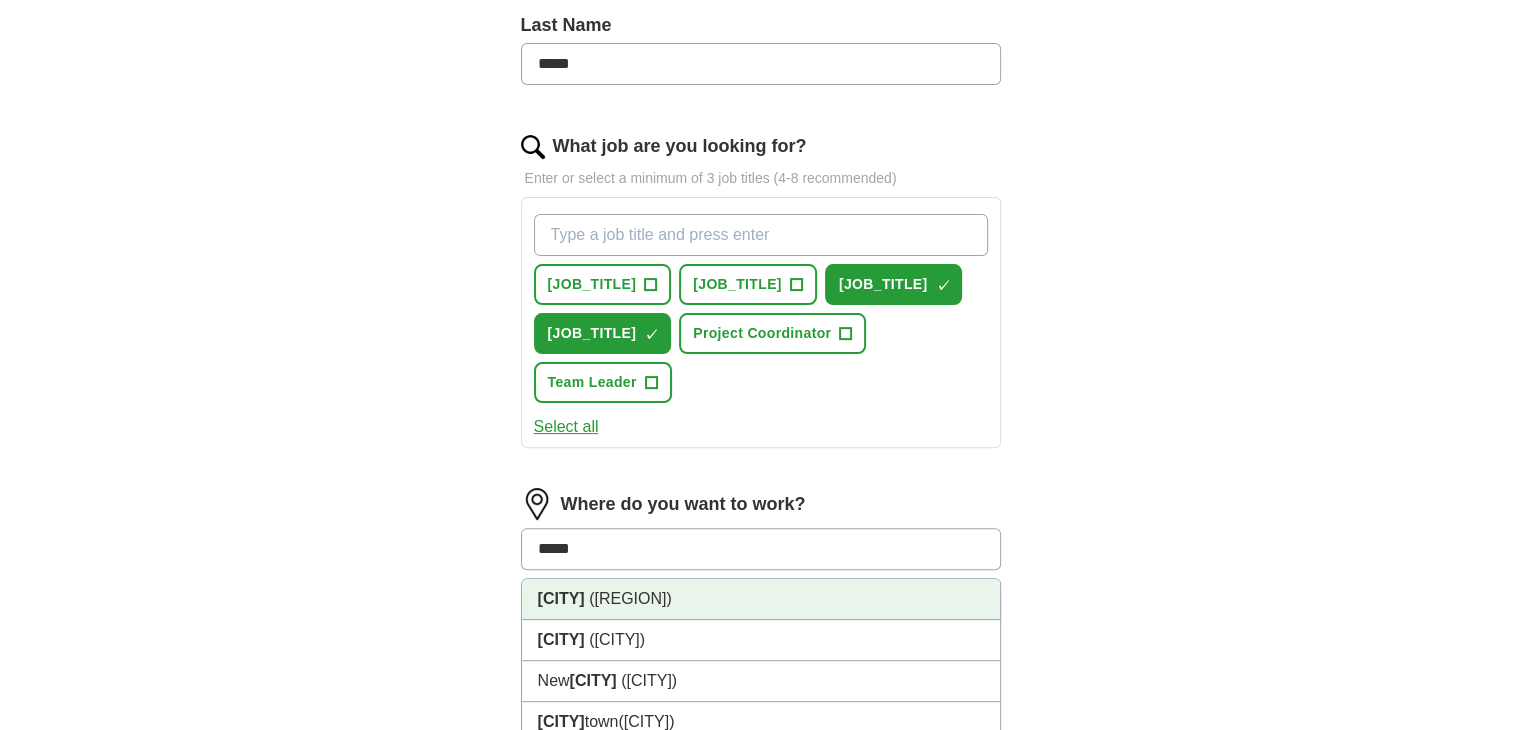 click on "([REGION])" at bounding box center (630, 598) 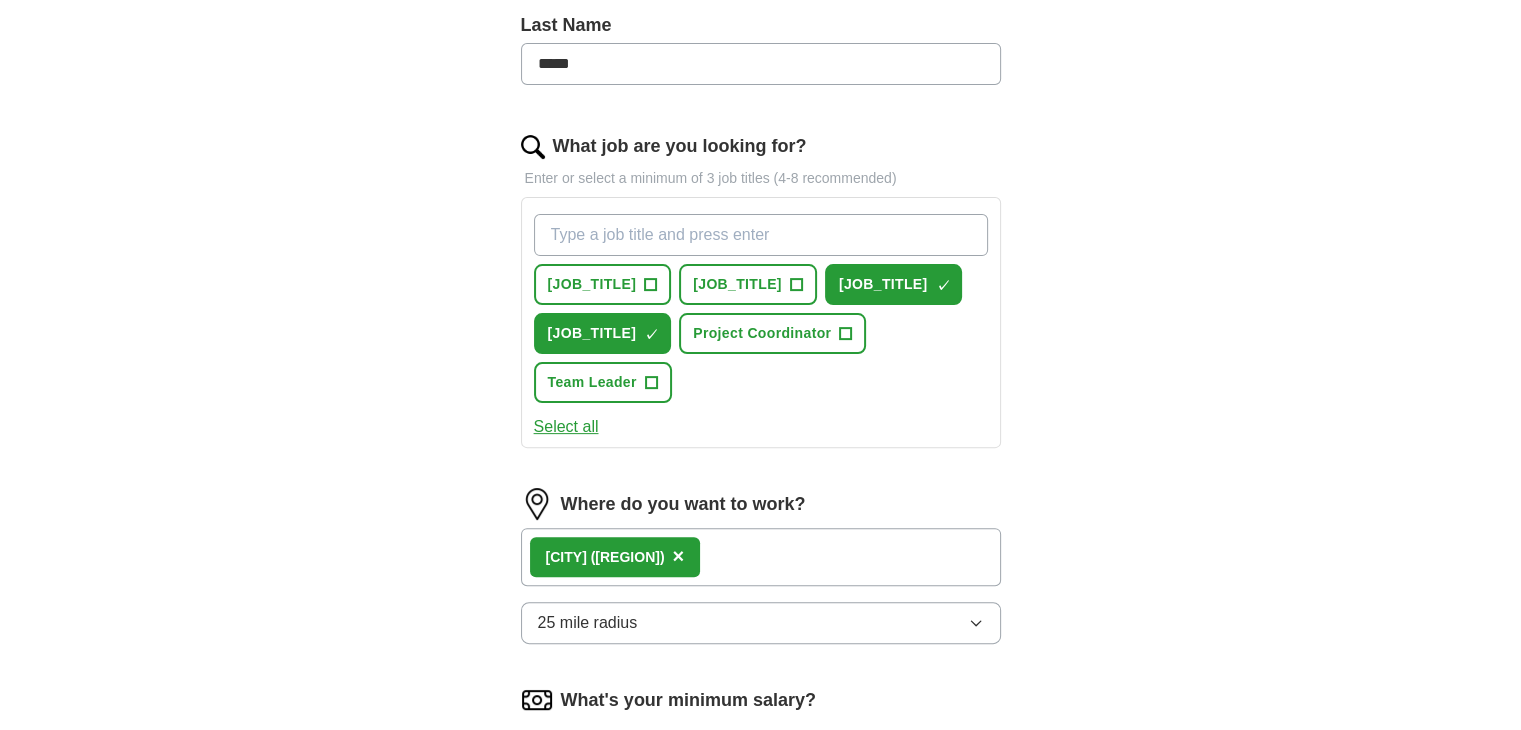 click on "25 mile radius" at bounding box center (761, 623) 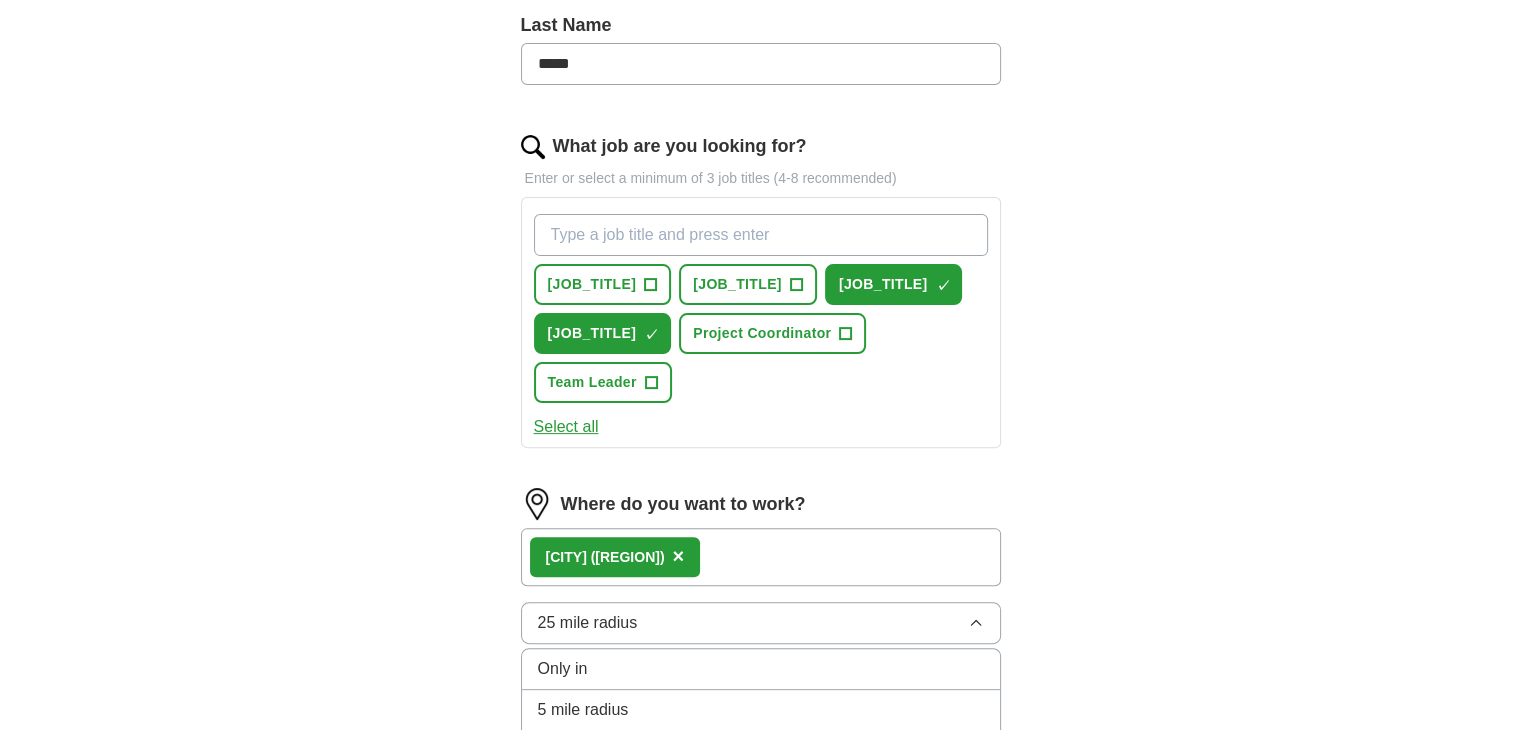click on "5 mile radius" at bounding box center [761, 710] 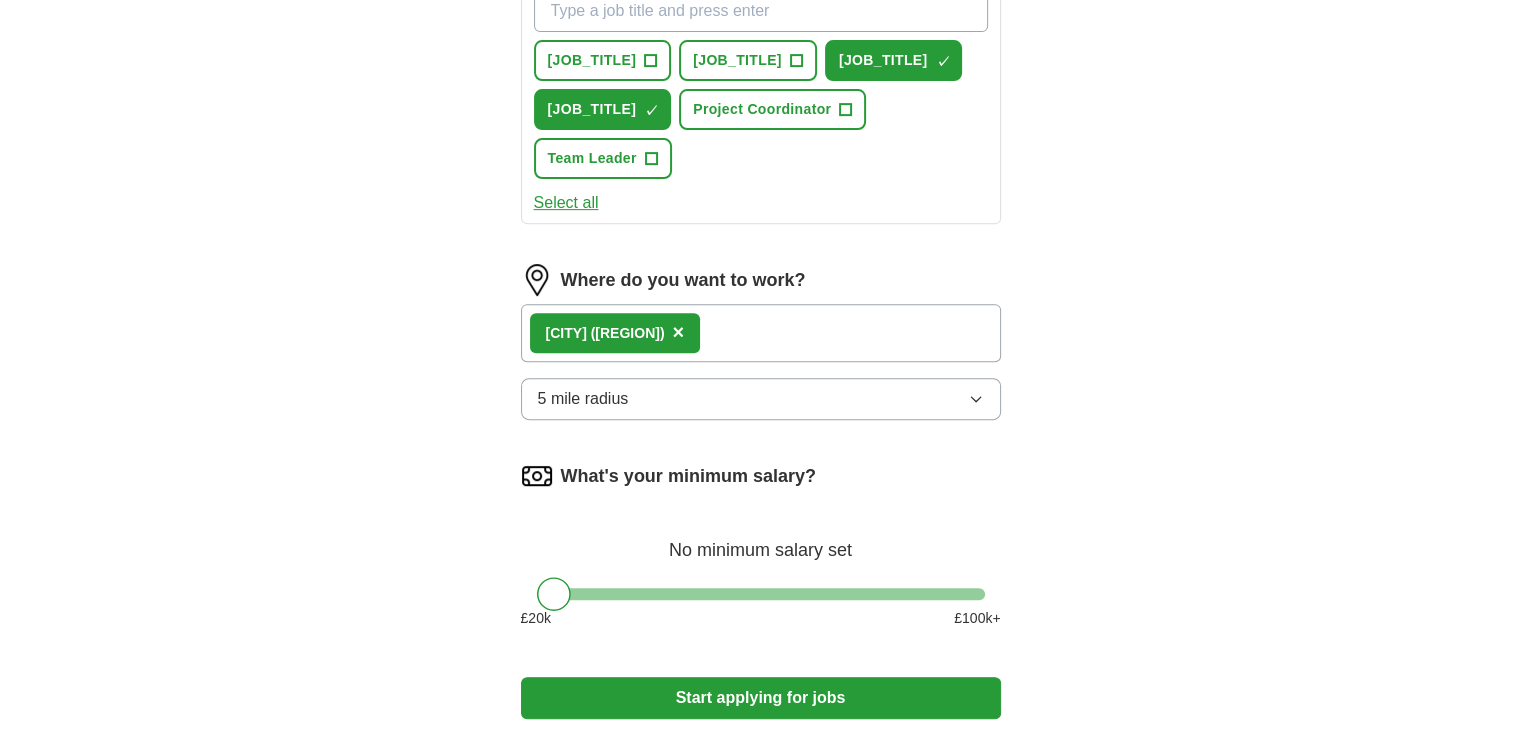 scroll, scrollTop: 924, scrollLeft: 0, axis: vertical 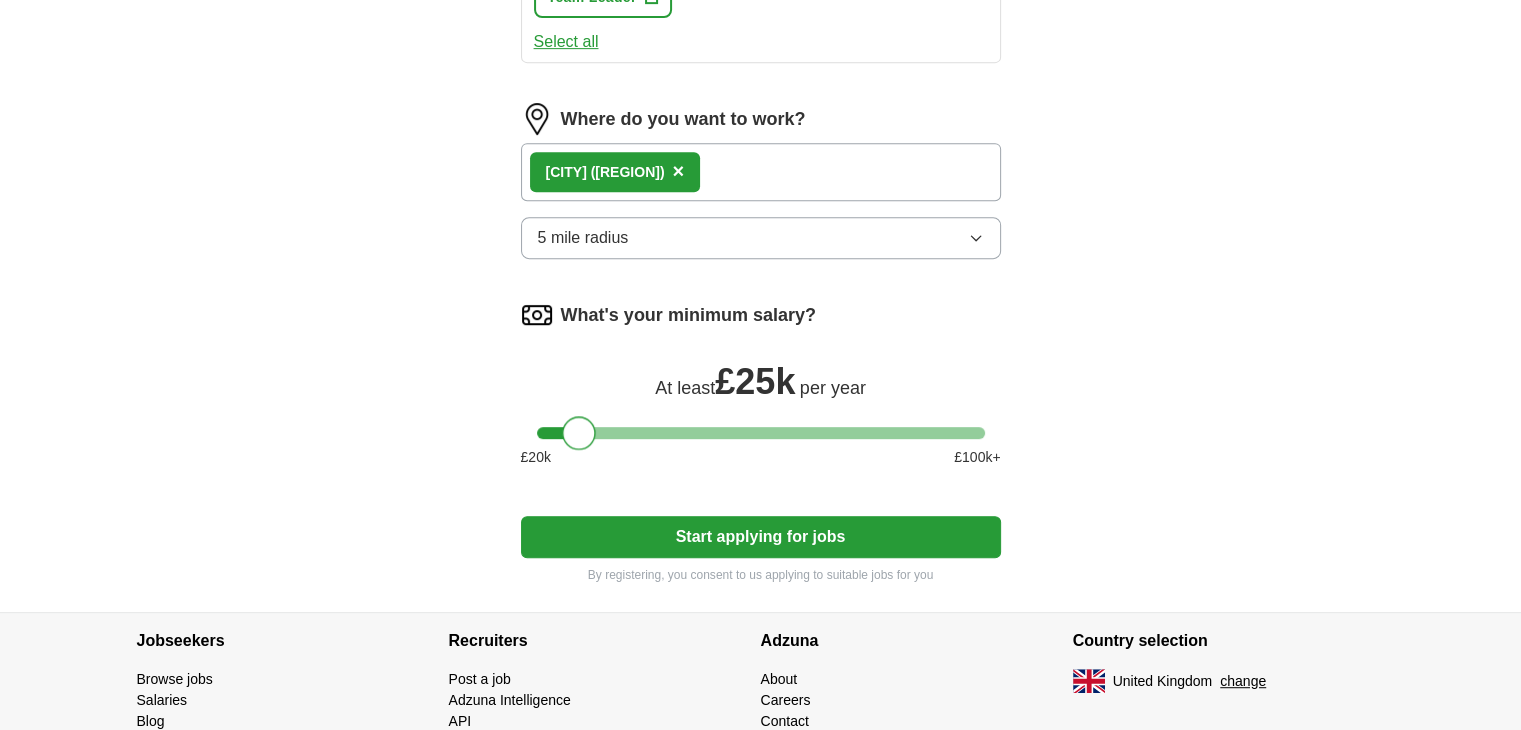 drag, startPoint x: 551, startPoint y: 419, endPoint x: 575, endPoint y: 431, distance: 26.832815 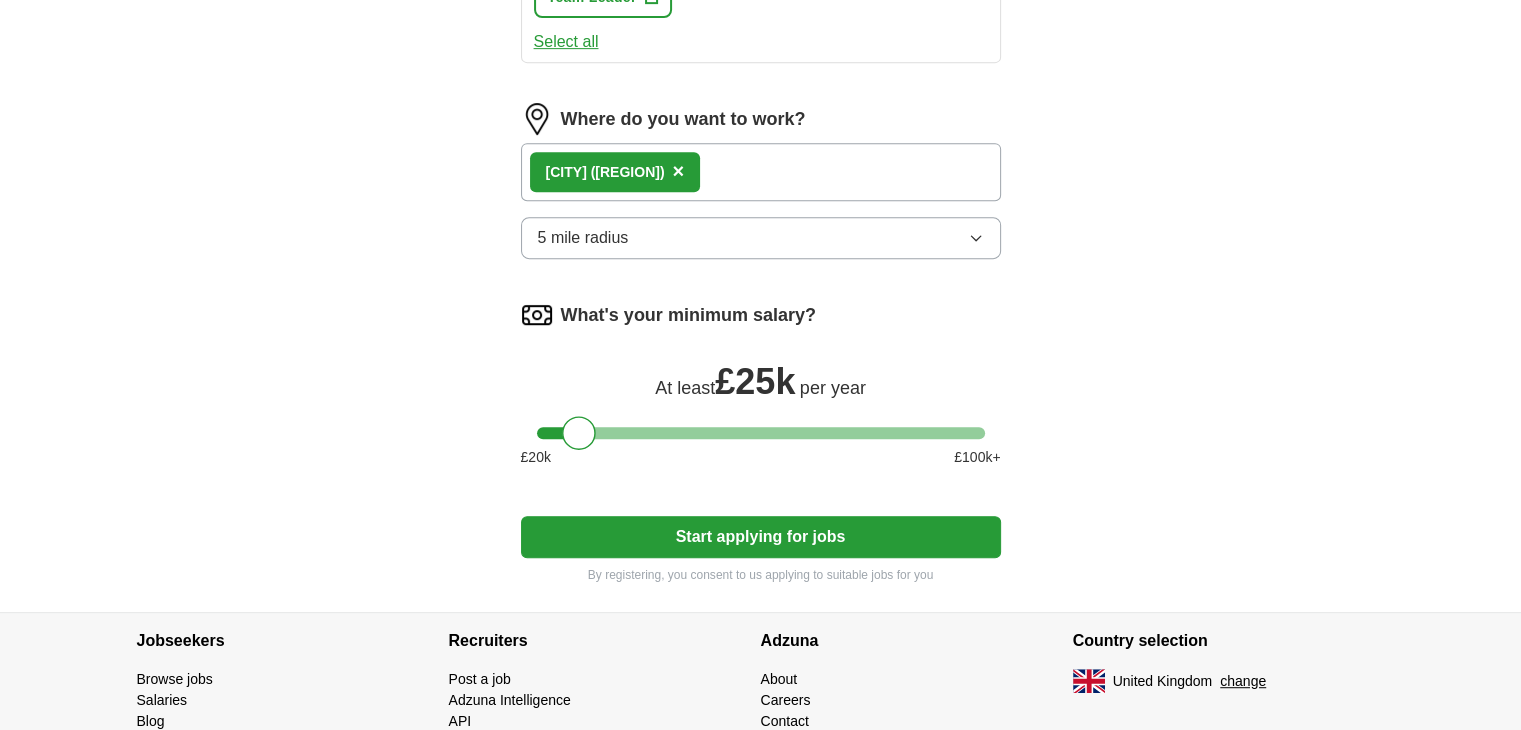 click on "Start applying for jobs" at bounding box center [761, 537] 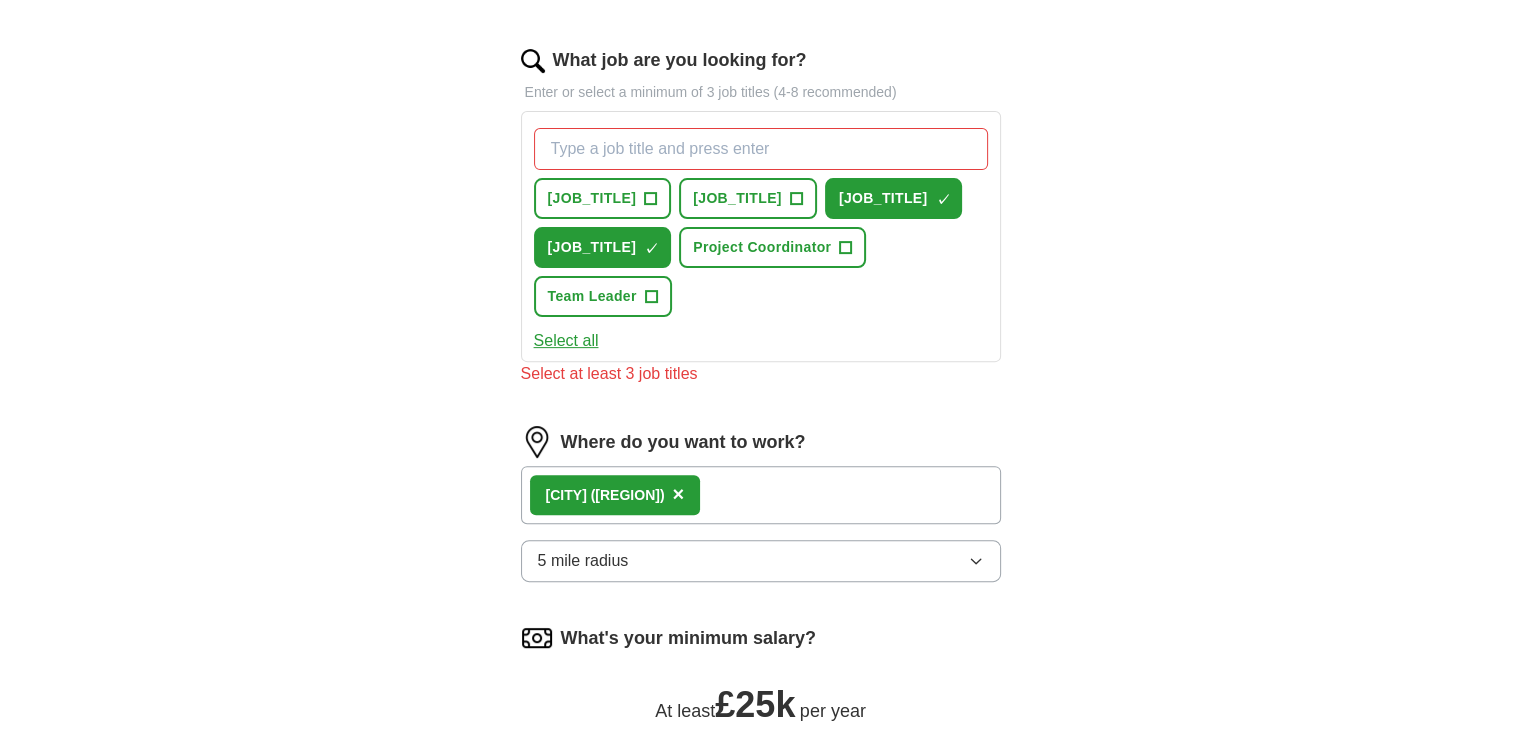 scroll, scrollTop: 621, scrollLeft: 0, axis: vertical 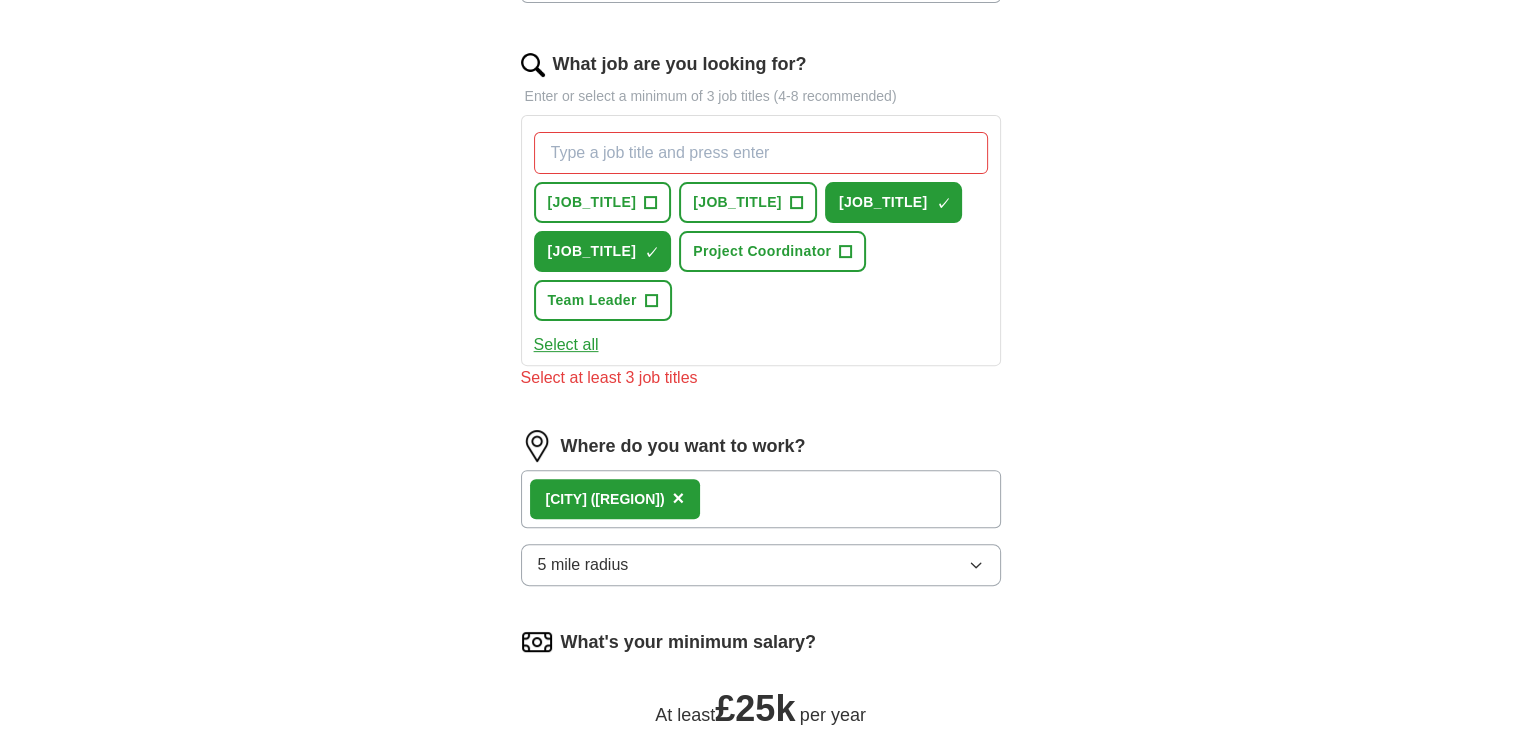 click on "What job are you looking for?" at bounding box center [761, 153] 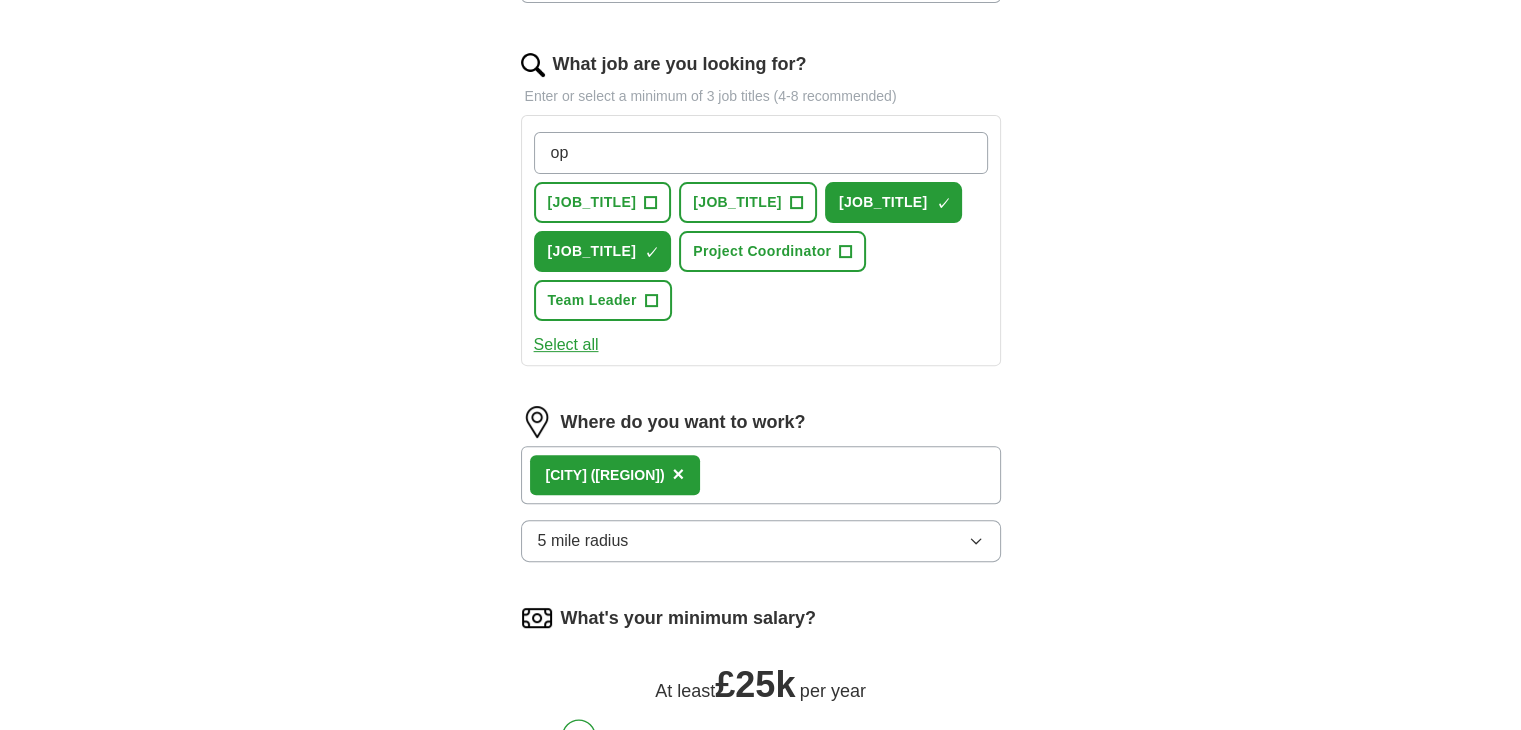 type on "o" 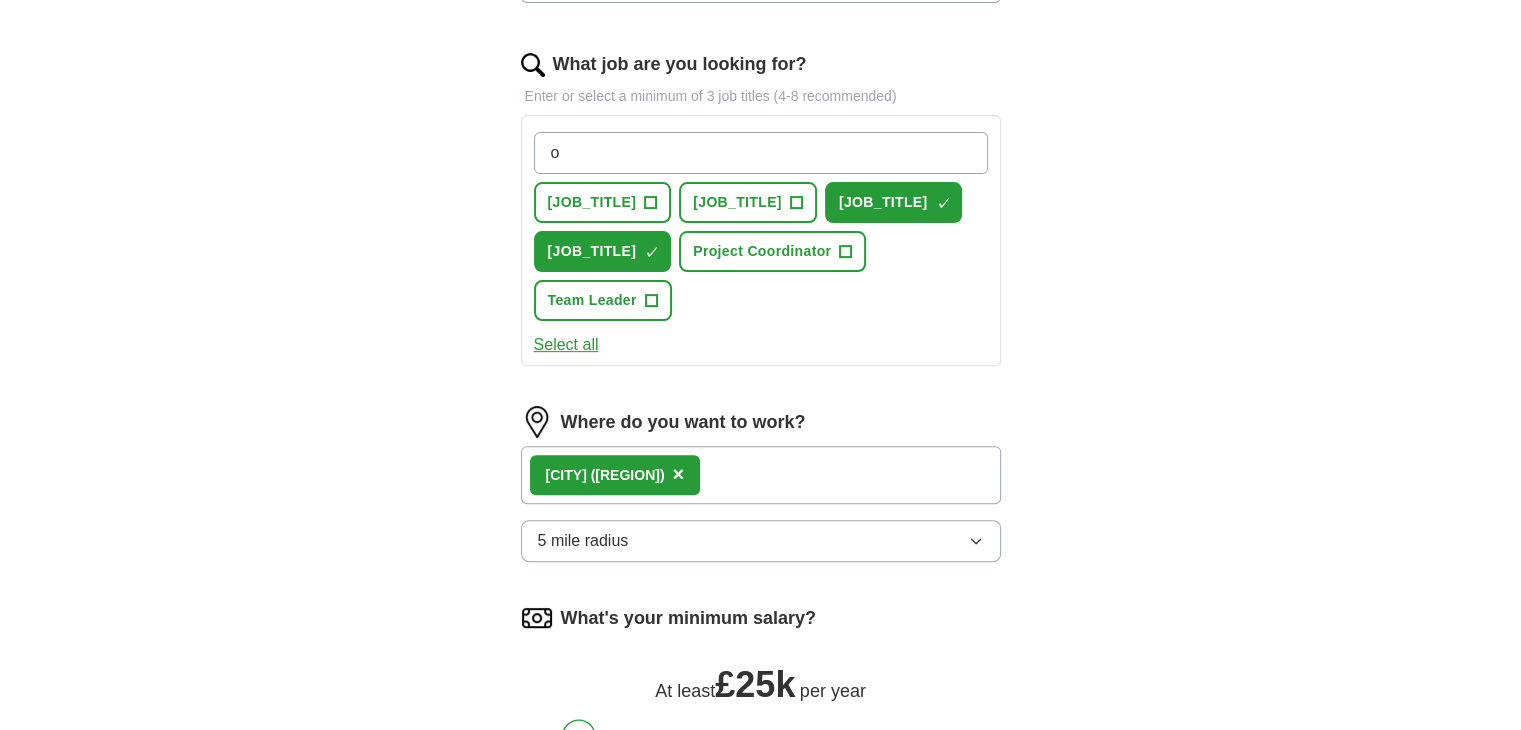 type 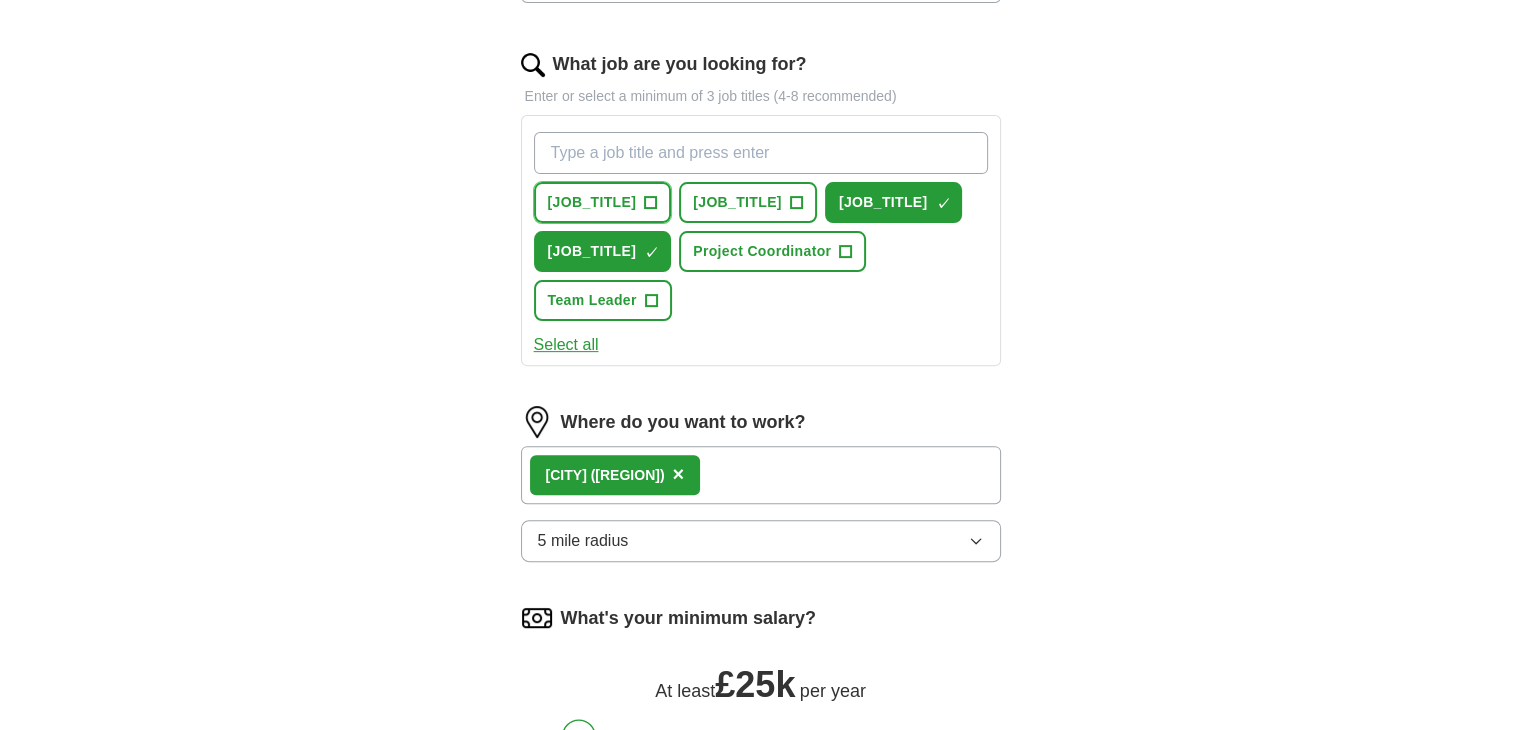 click on "+" at bounding box center (651, 203) 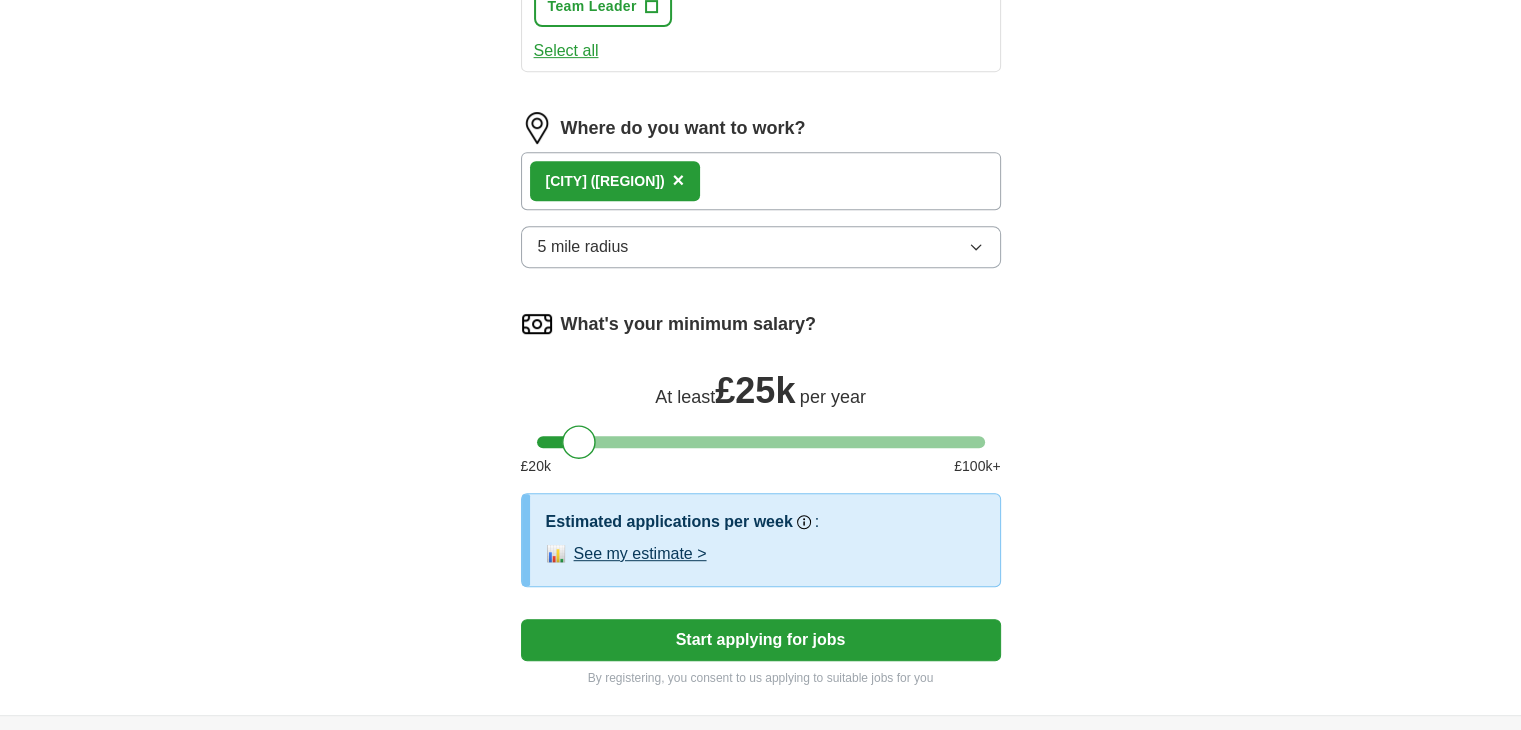 scroll, scrollTop: 972, scrollLeft: 0, axis: vertical 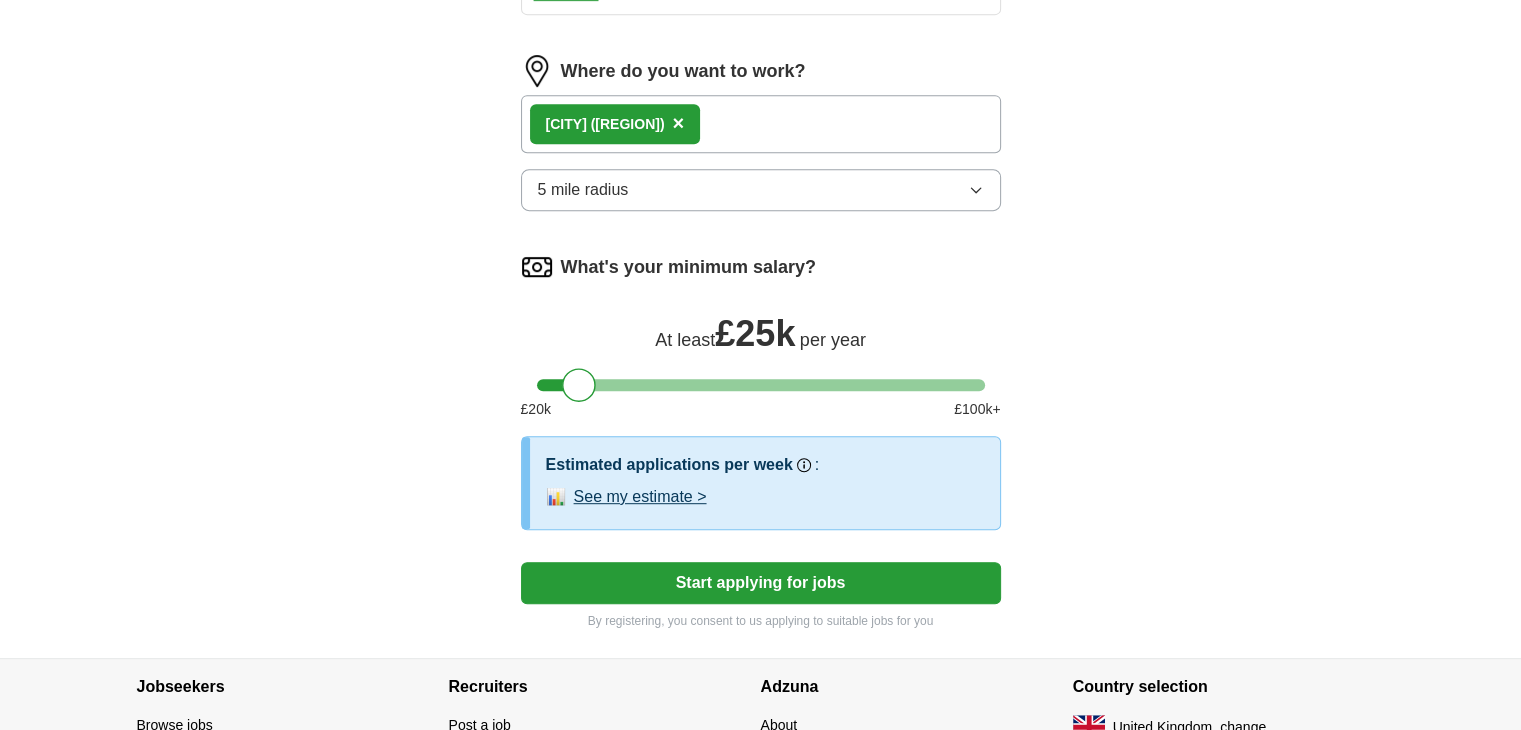 click on "Start applying for jobs" at bounding box center [761, 583] 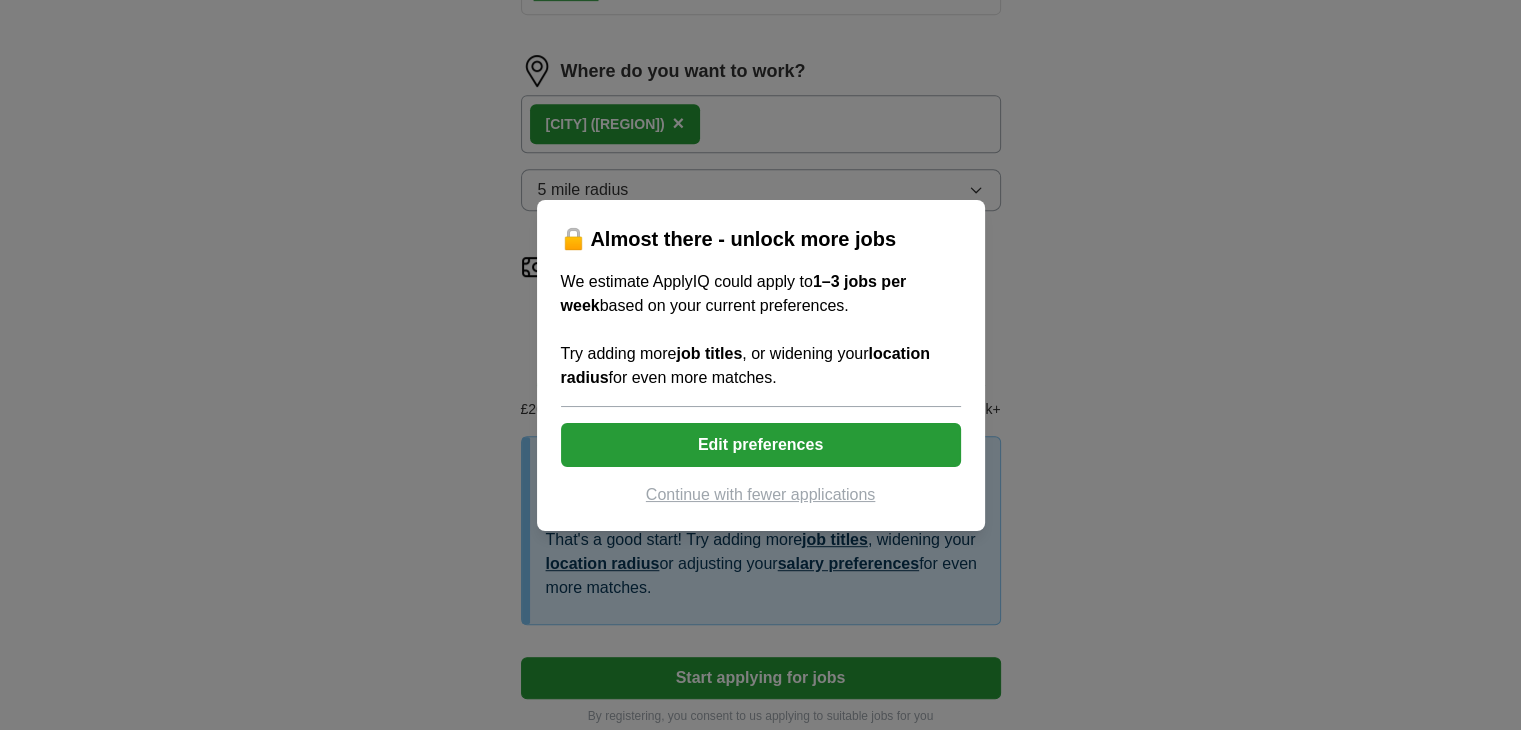 click on "Continue with fewer applications" at bounding box center [761, 495] 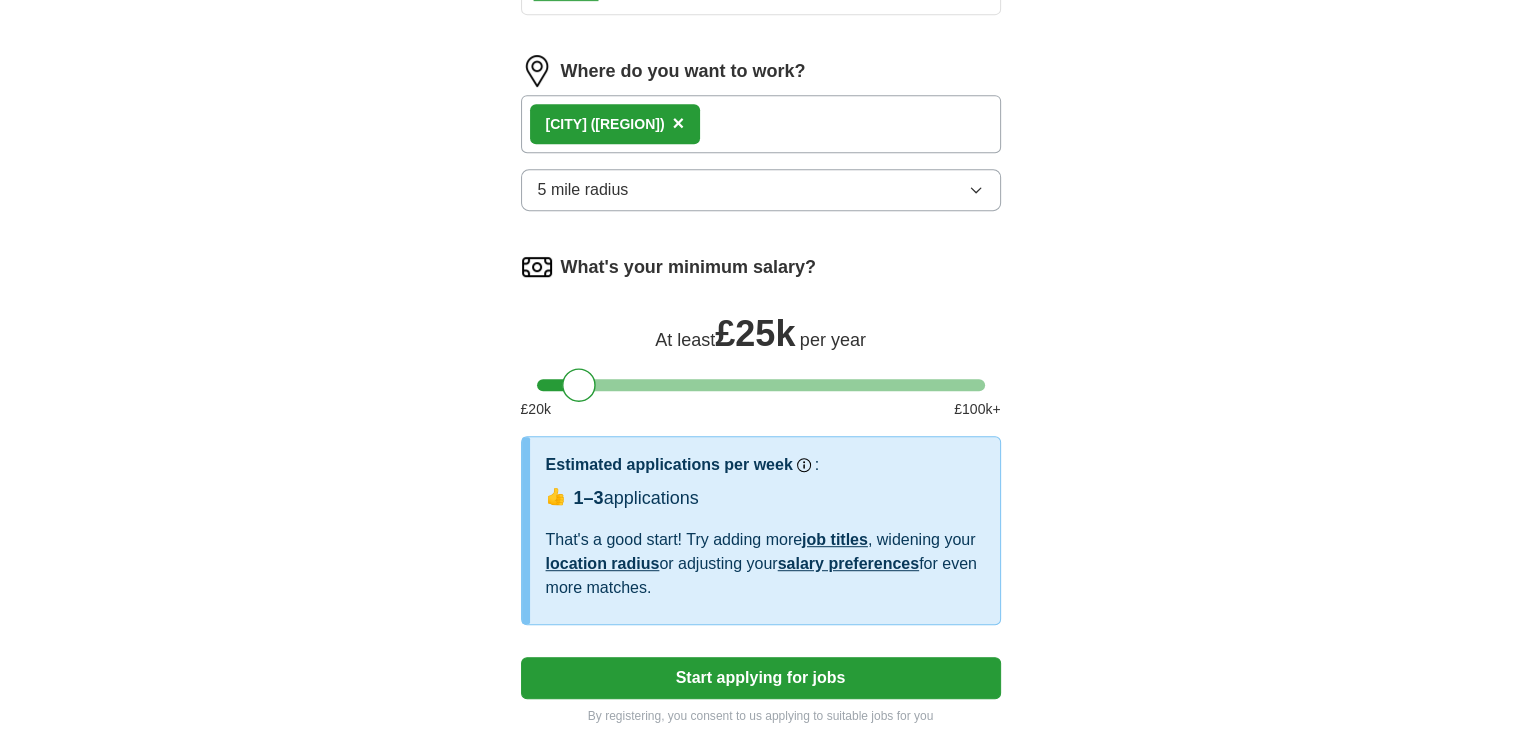 select on "**" 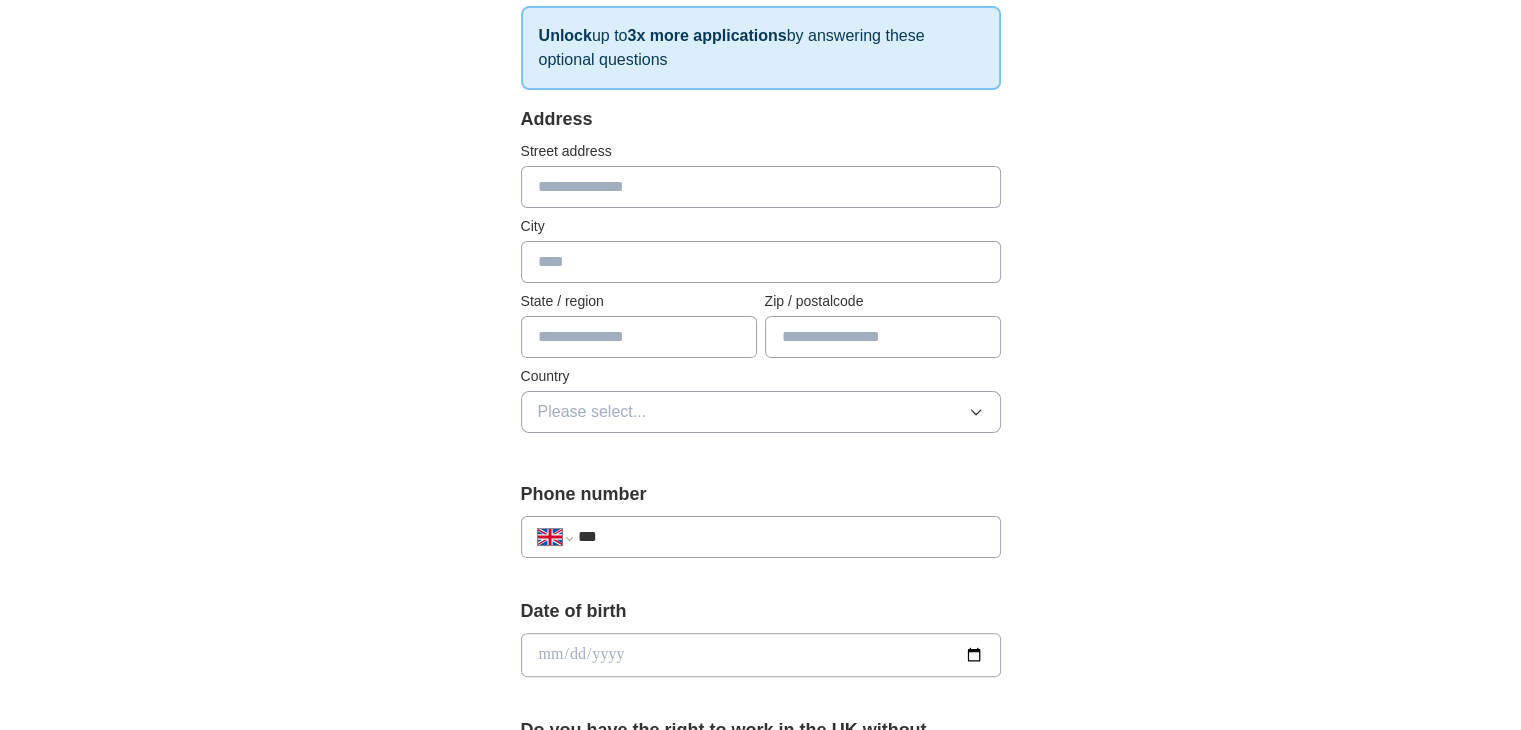 scroll, scrollTop: 327, scrollLeft: 0, axis: vertical 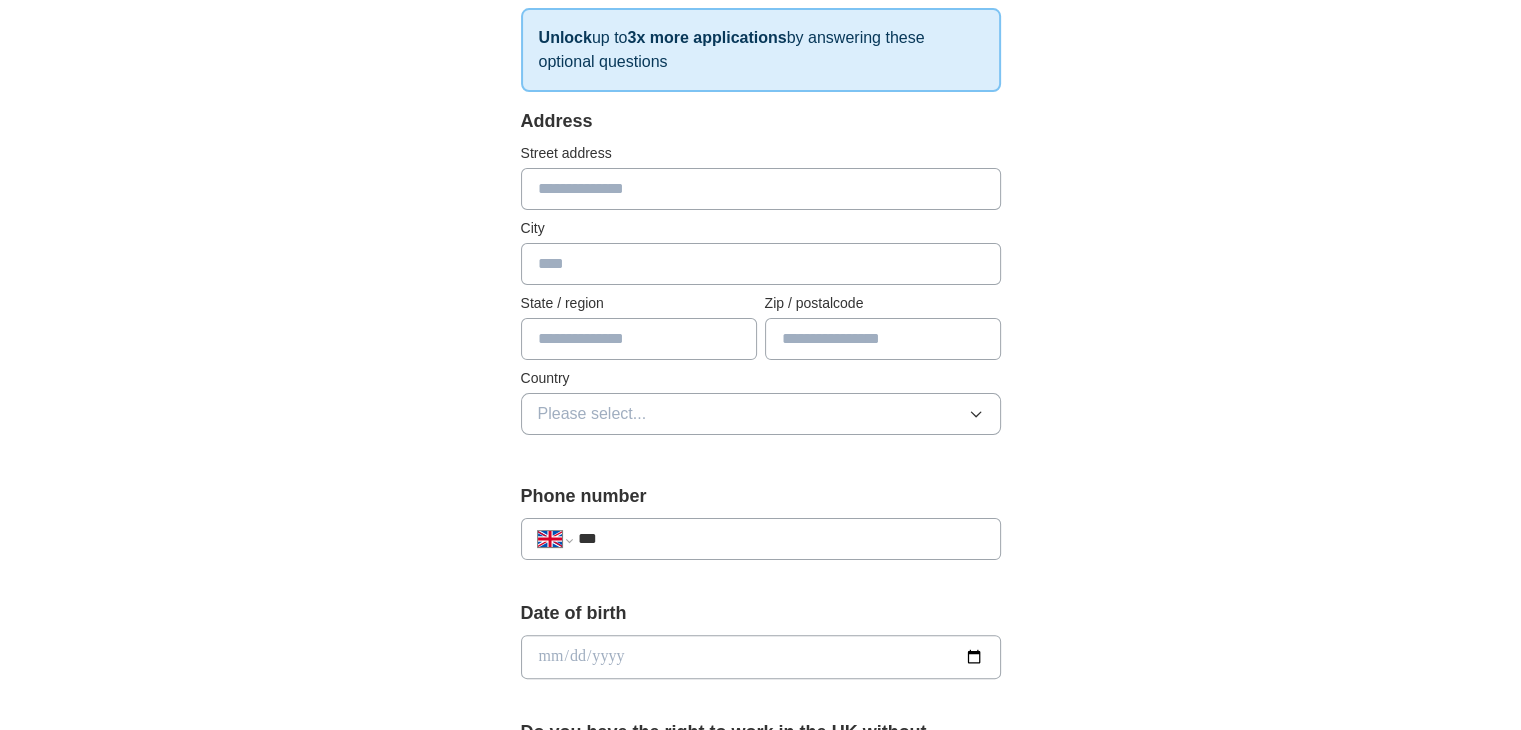 click at bounding box center (761, 189) 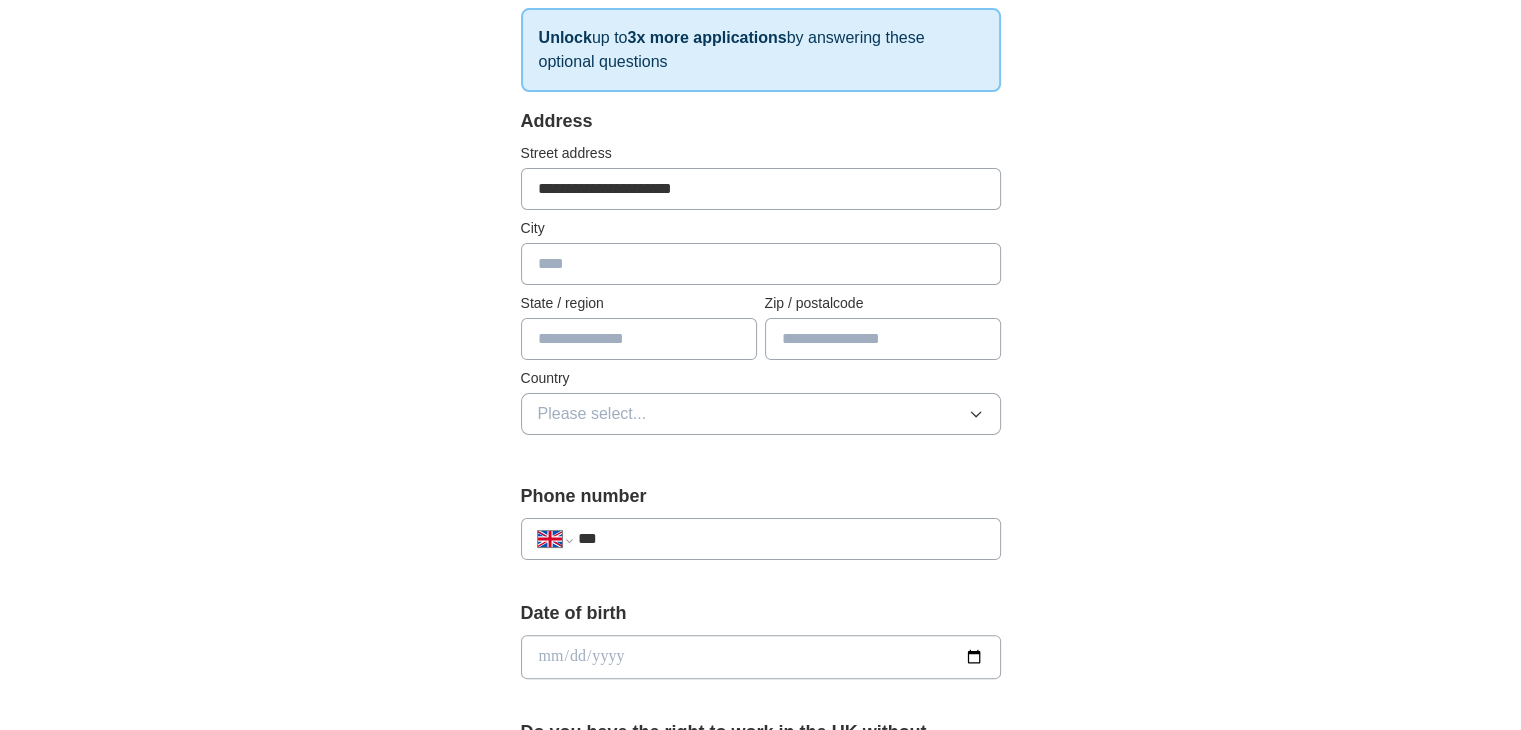 type on "*****" 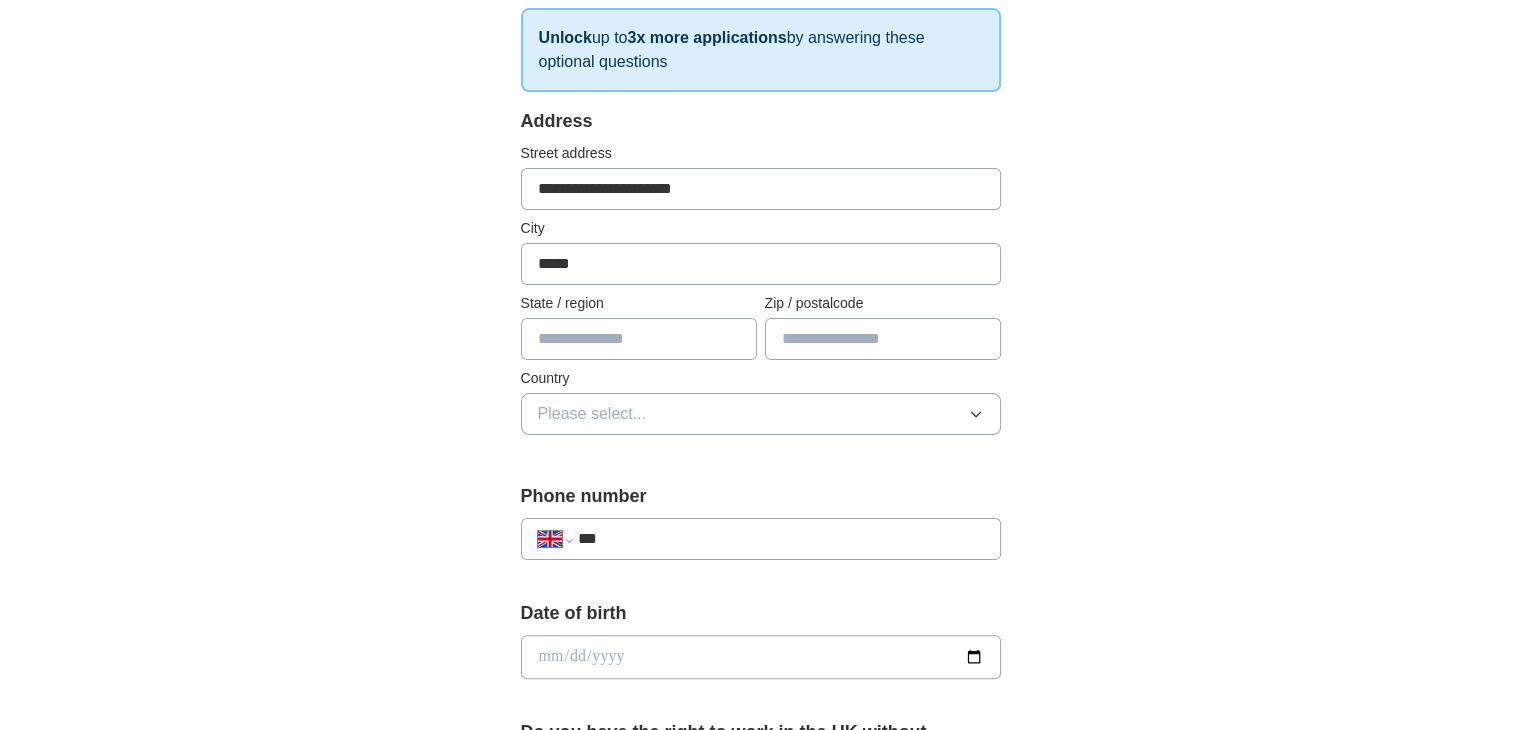 type on "*" 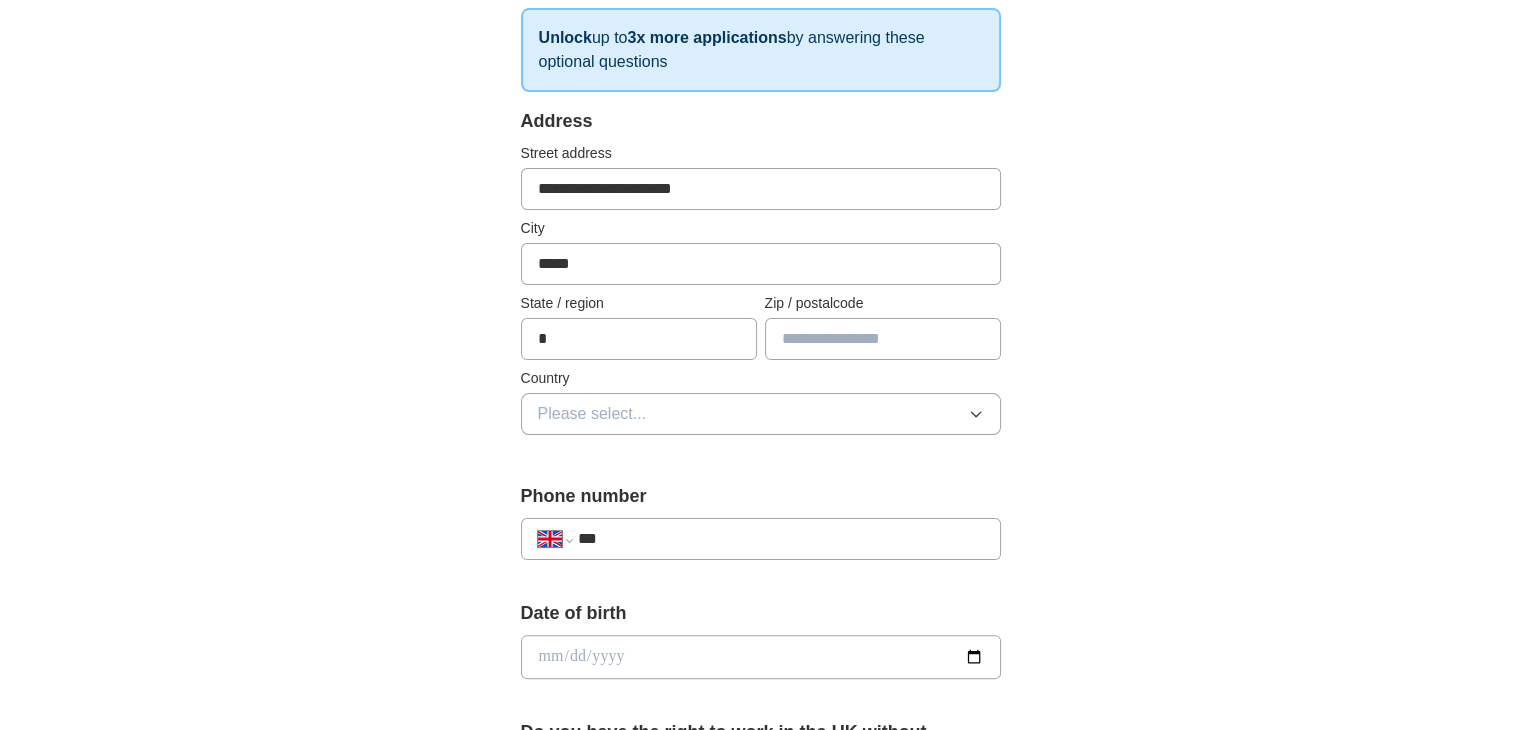 type on "*******" 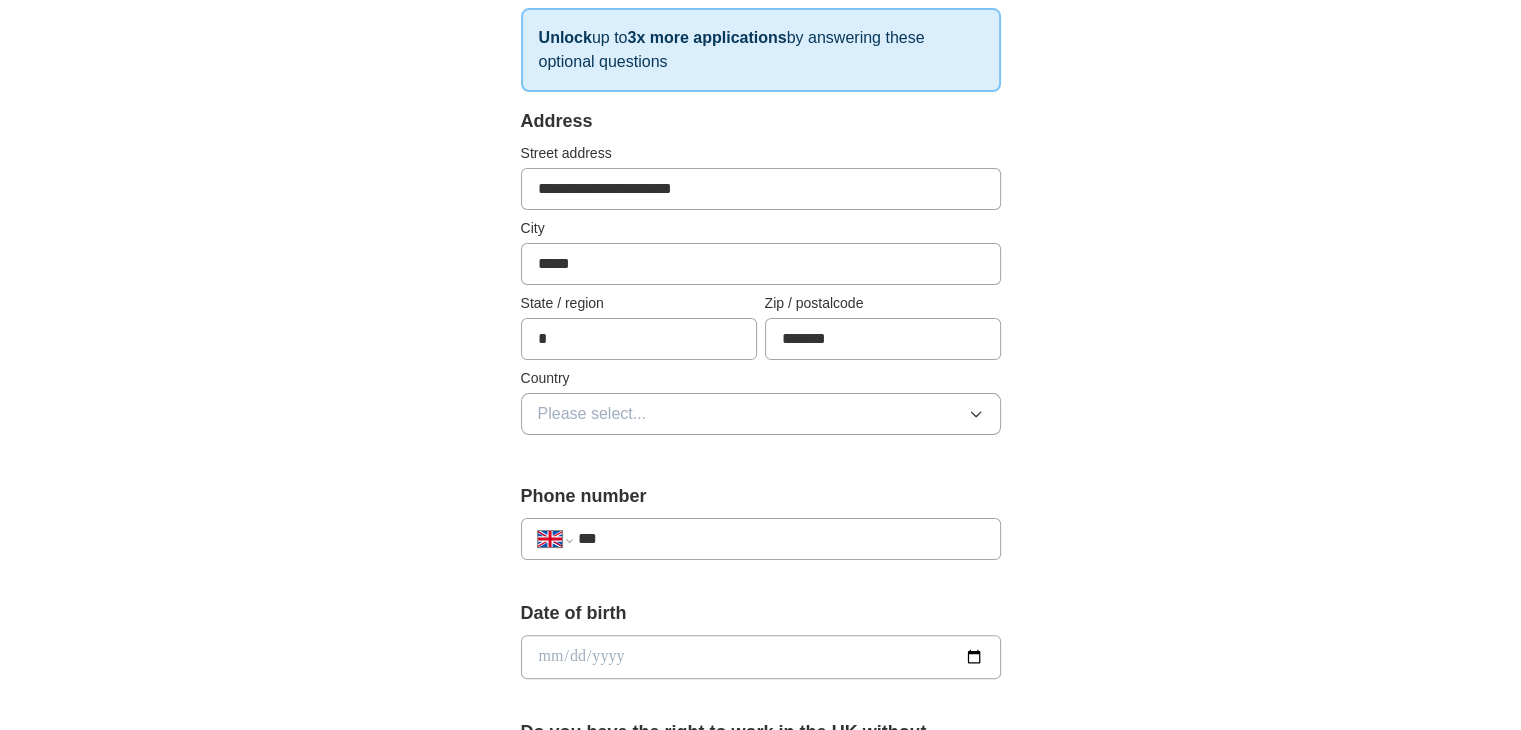 click on "*" at bounding box center (639, 339) 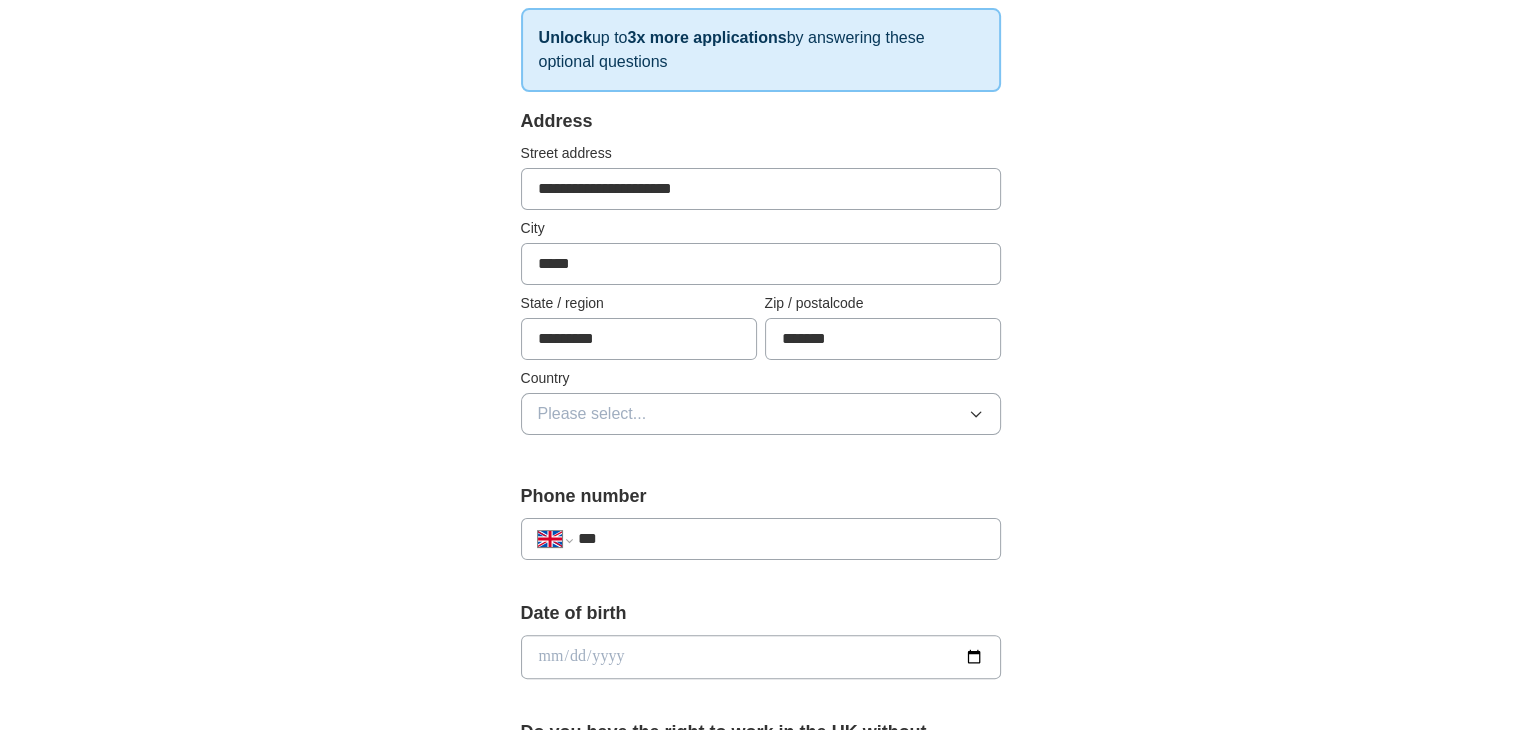 type on "*********" 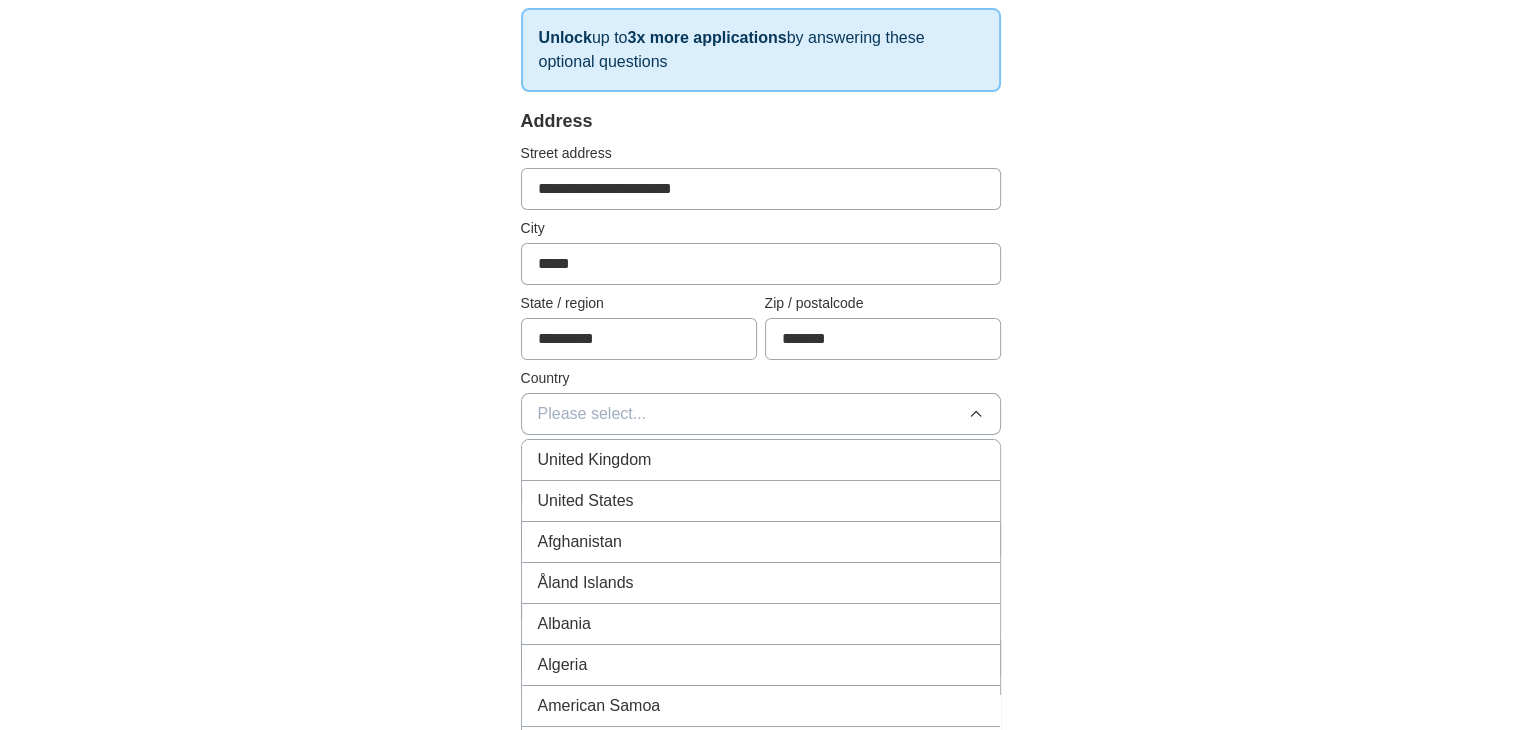 click on "United Kingdom" at bounding box center (761, 460) 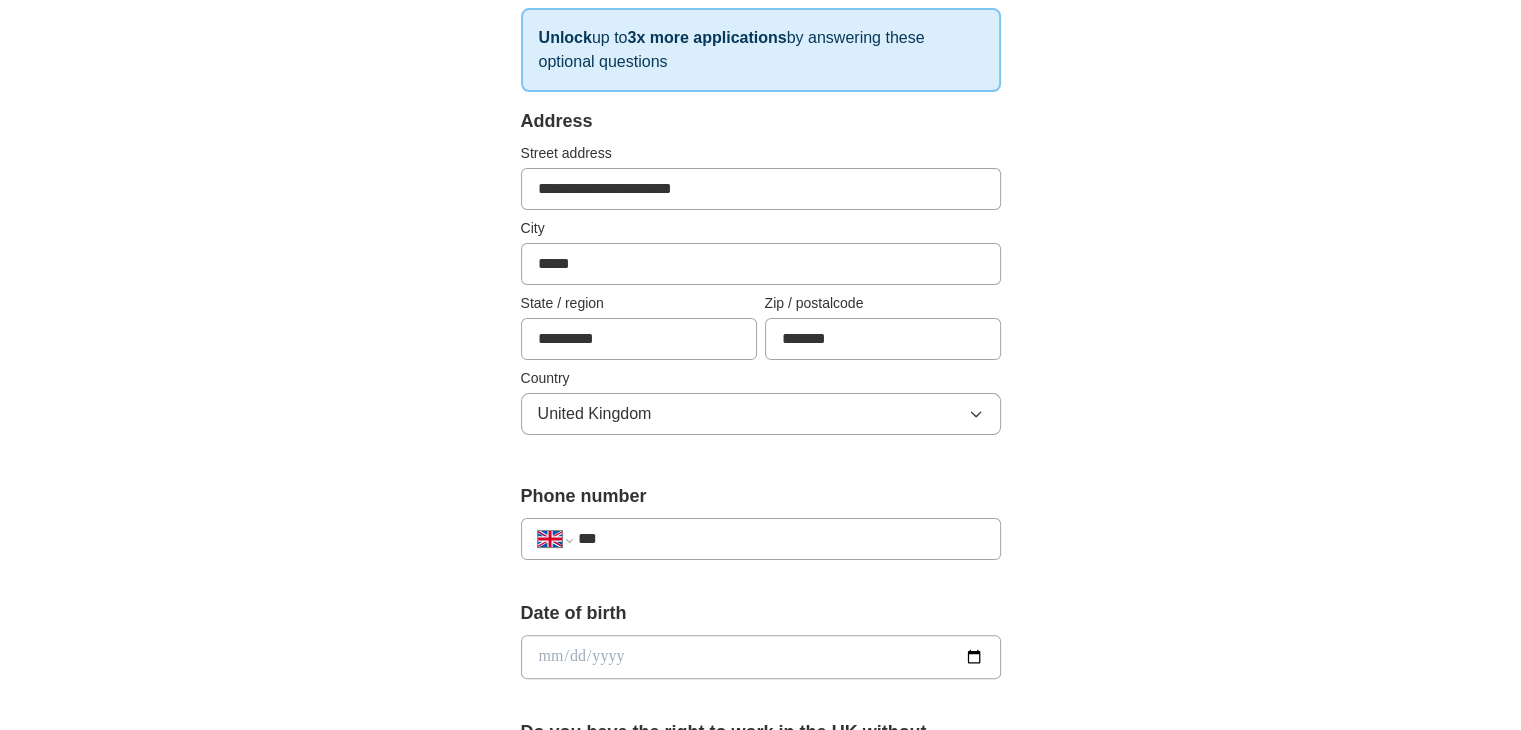click on "***" at bounding box center [780, 539] 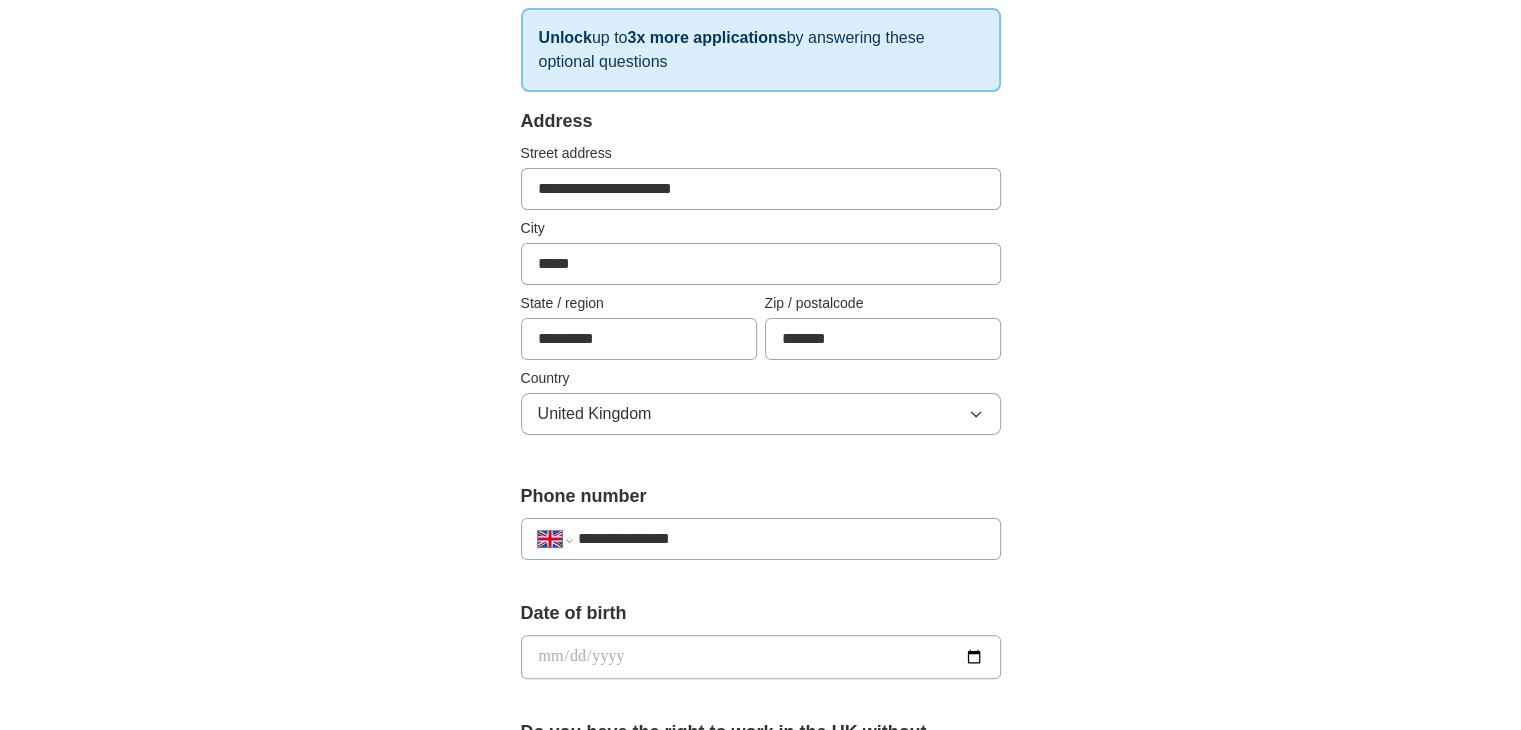 click at bounding box center [761, 657] 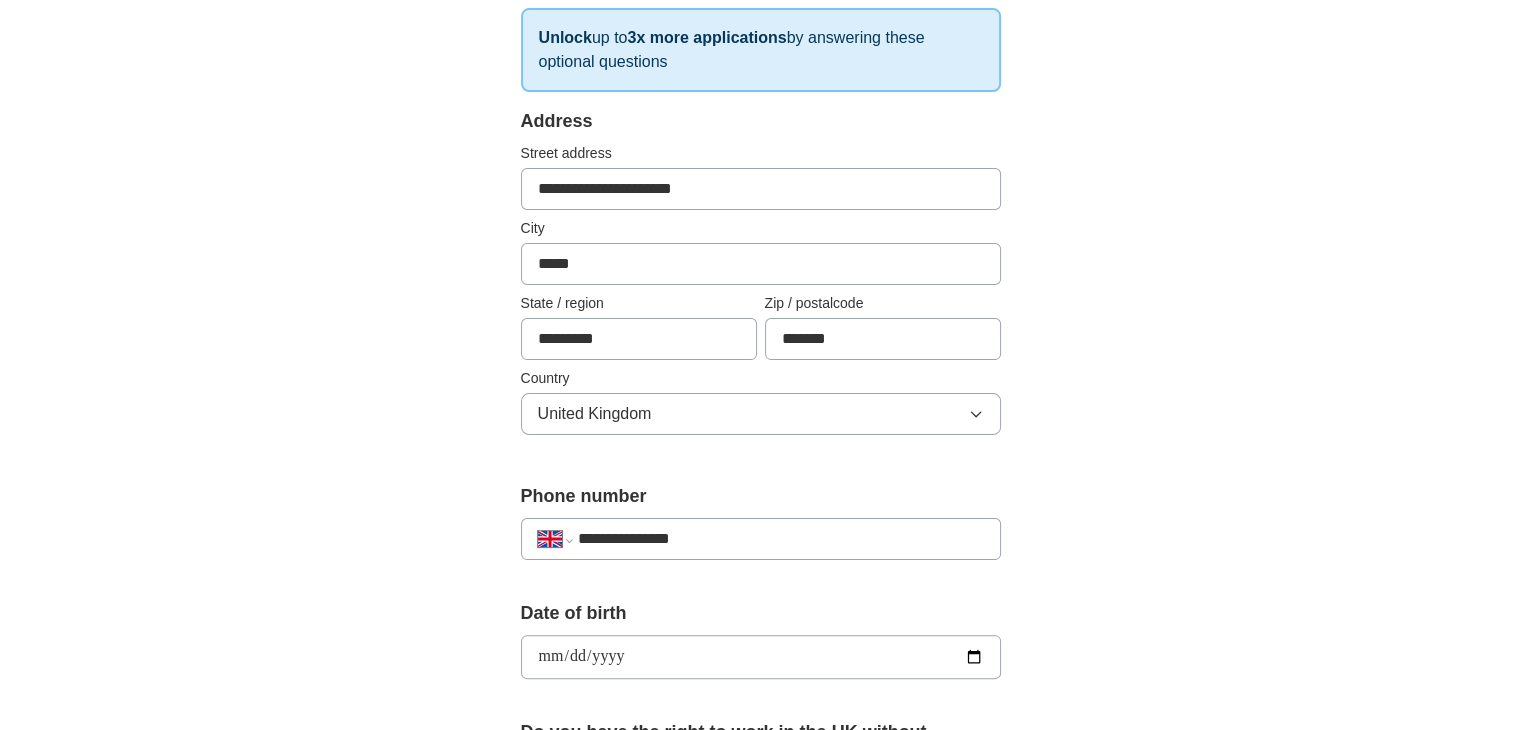 type on "**********" 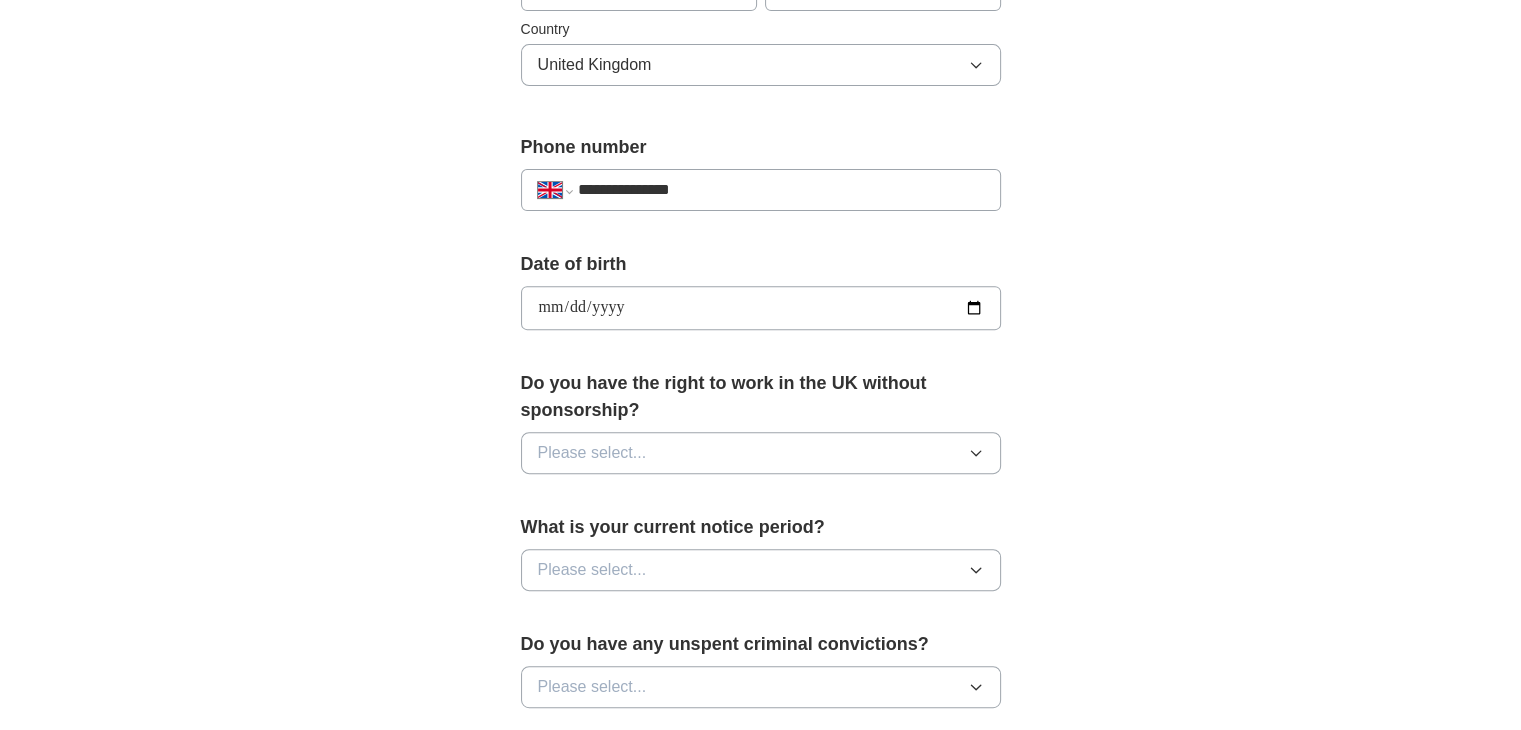 scroll, scrollTop: 707, scrollLeft: 0, axis: vertical 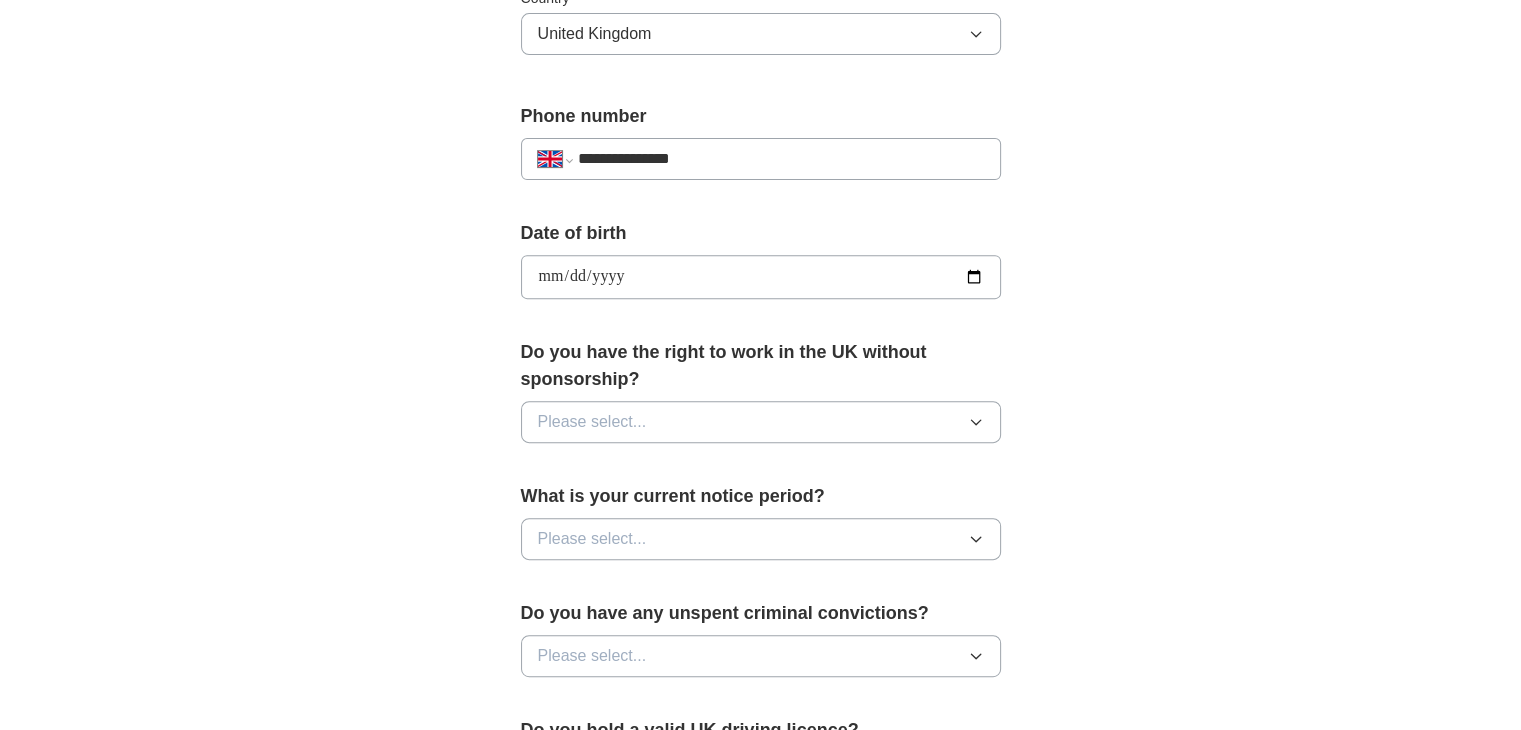 click on "Please select..." at bounding box center [761, 422] 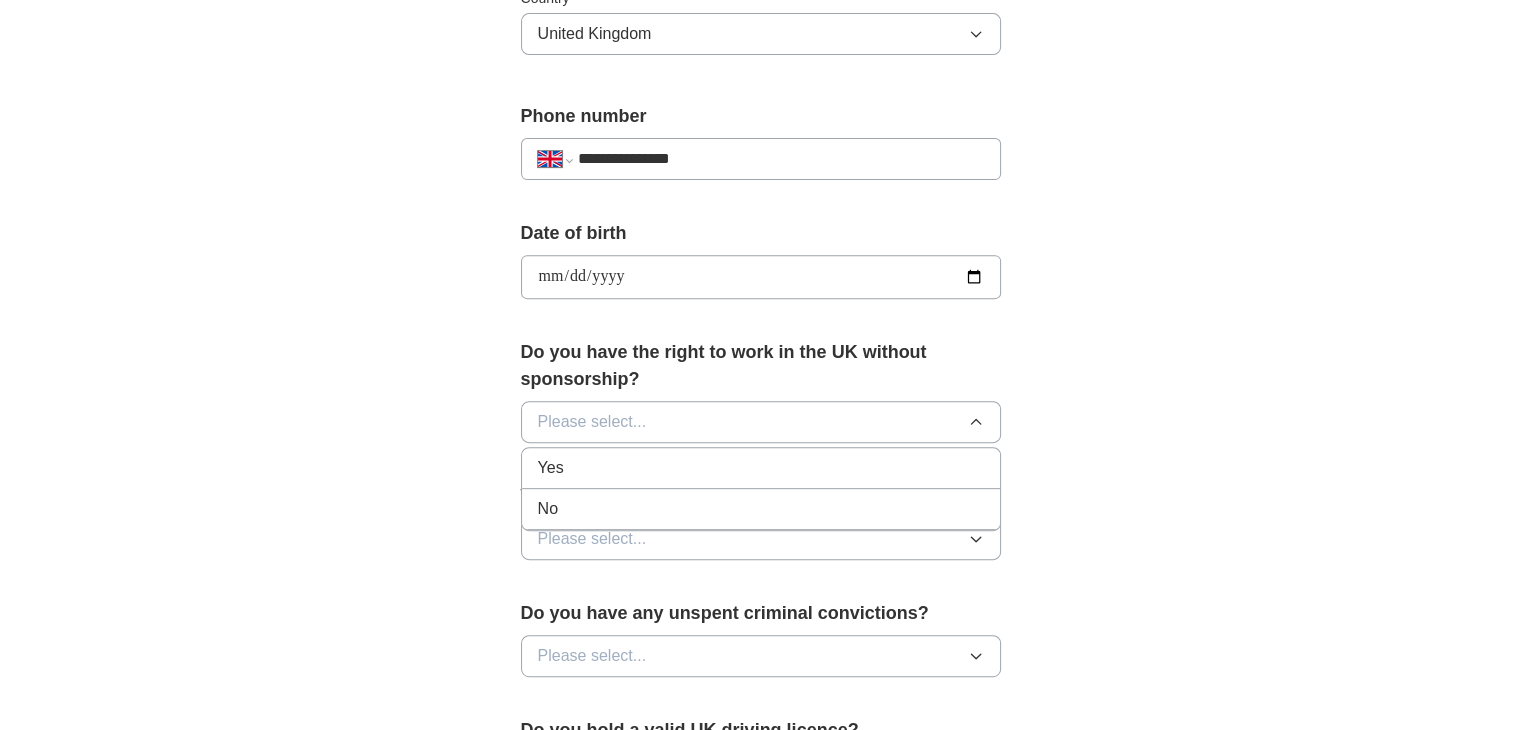 click on "Yes" at bounding box center [761, 468] 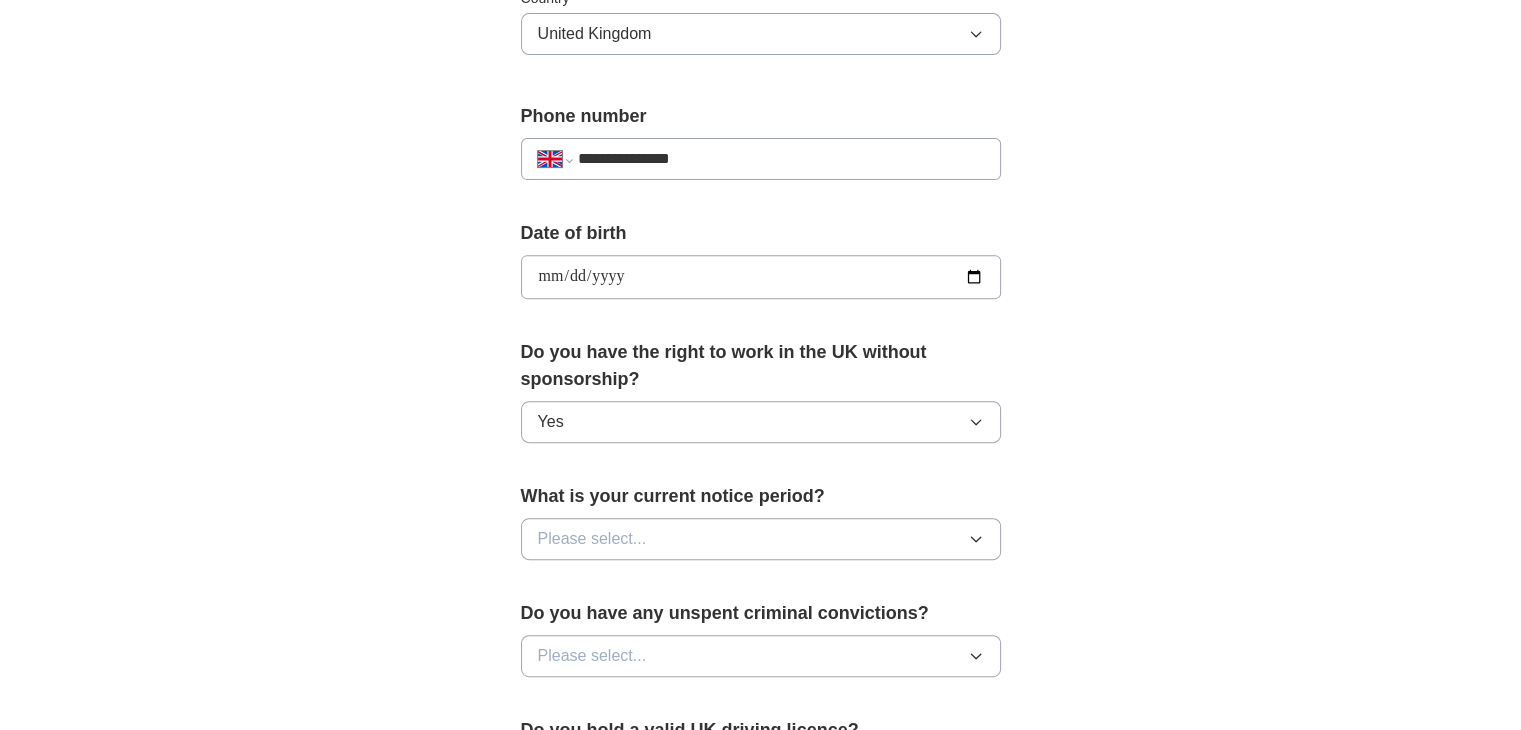 click on "Please select..." at bounding box center (761, 539) 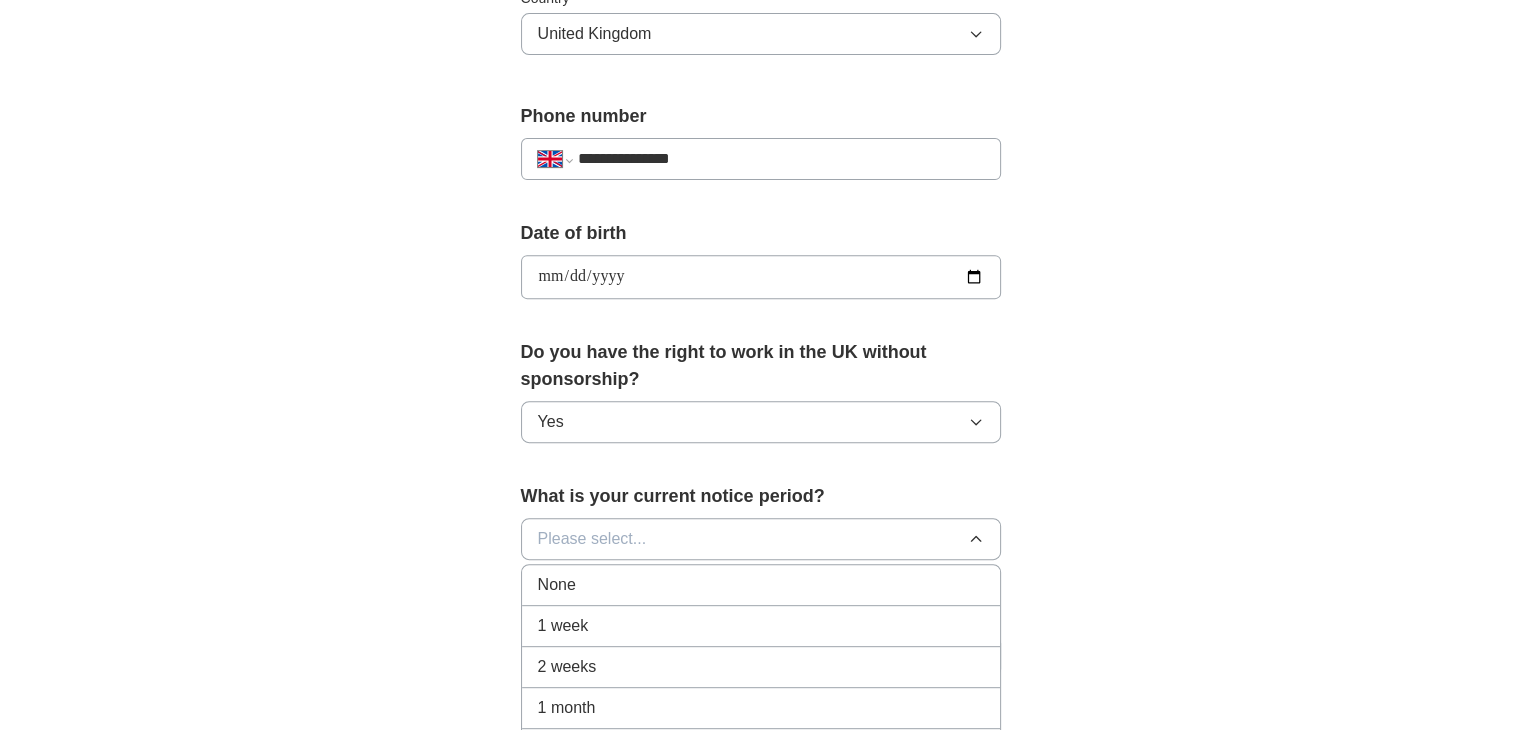 click on "2 weeks" at bounding box center (567, 667) 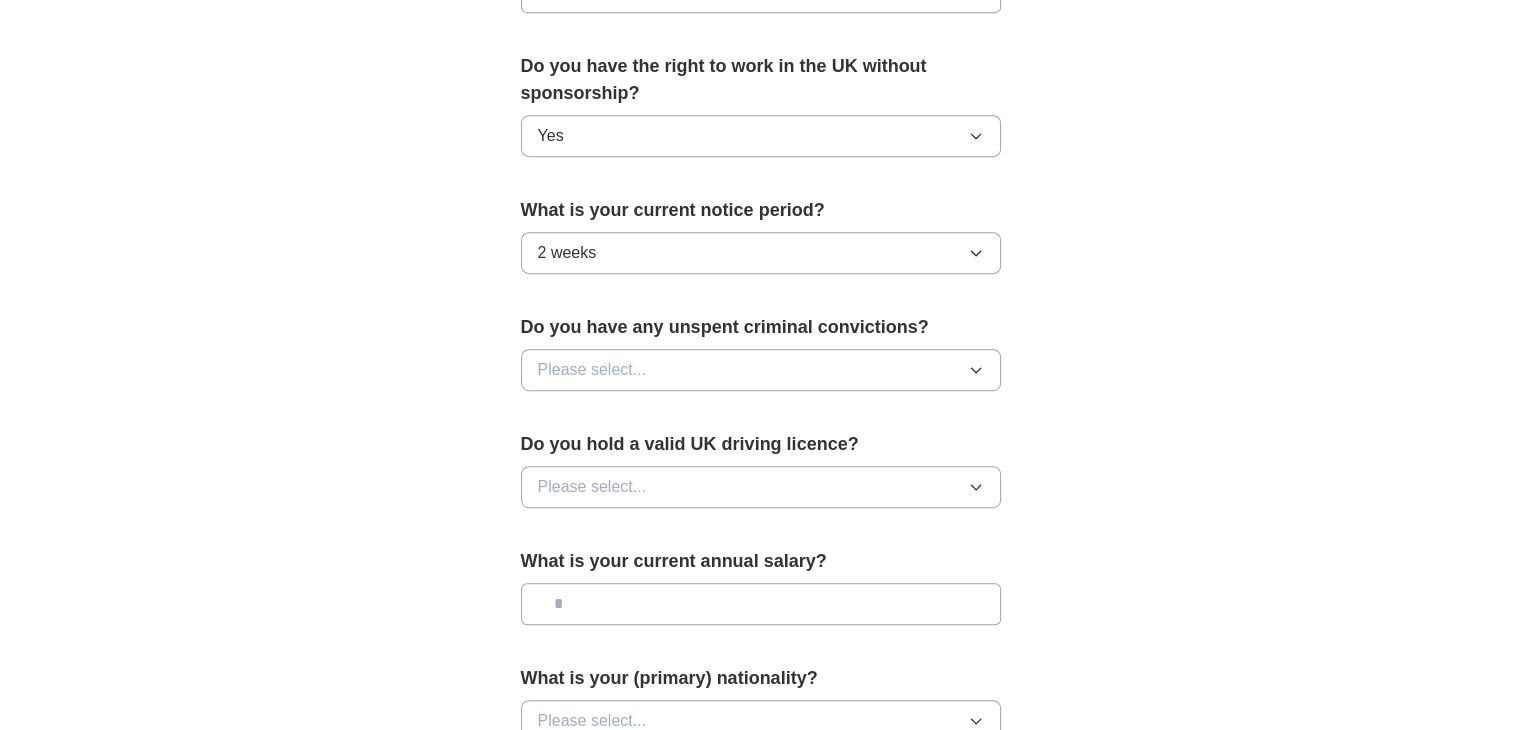 scroll, scrollTop: 1024, scrollLeft: 0, axis: vertical 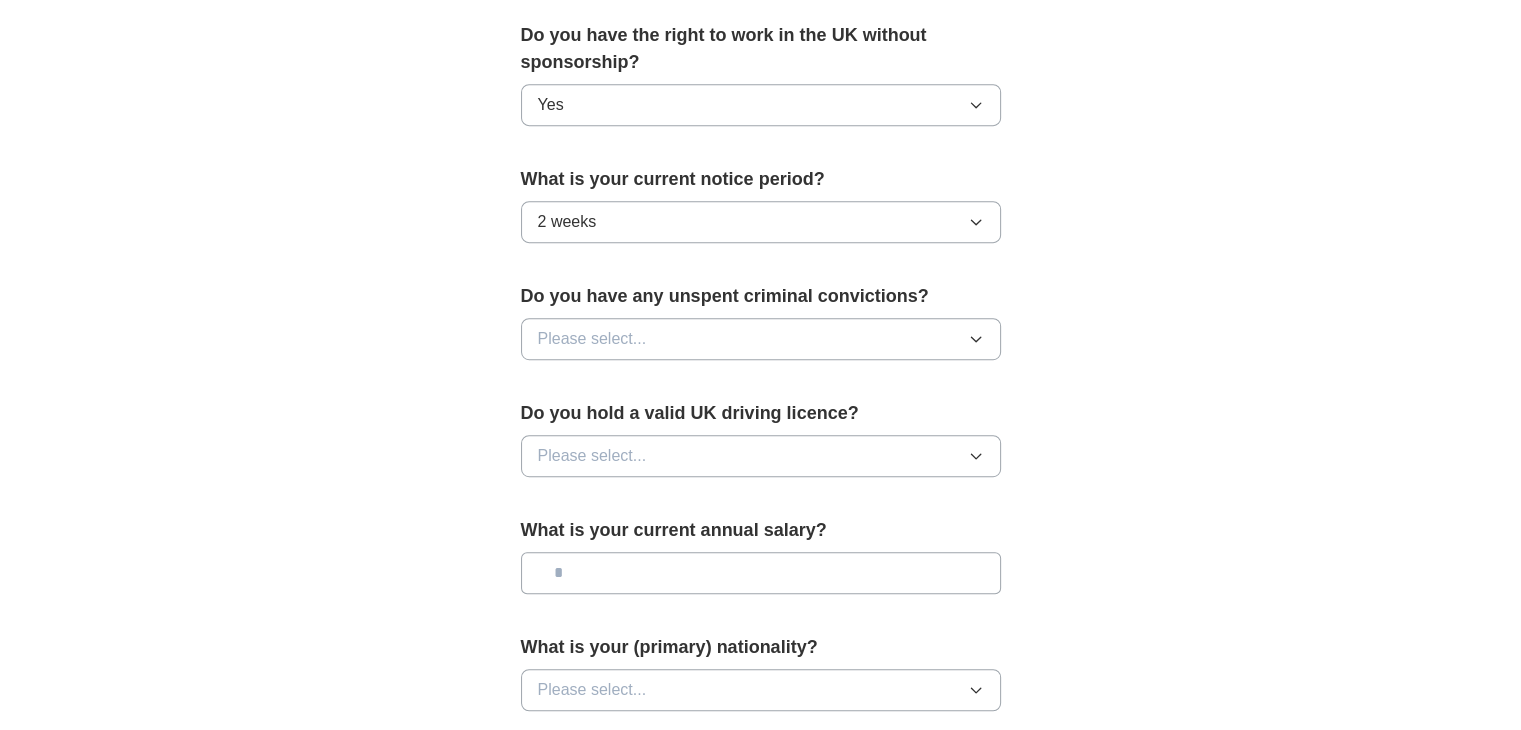 click on "Please select..." at bounding box center [761, 339] 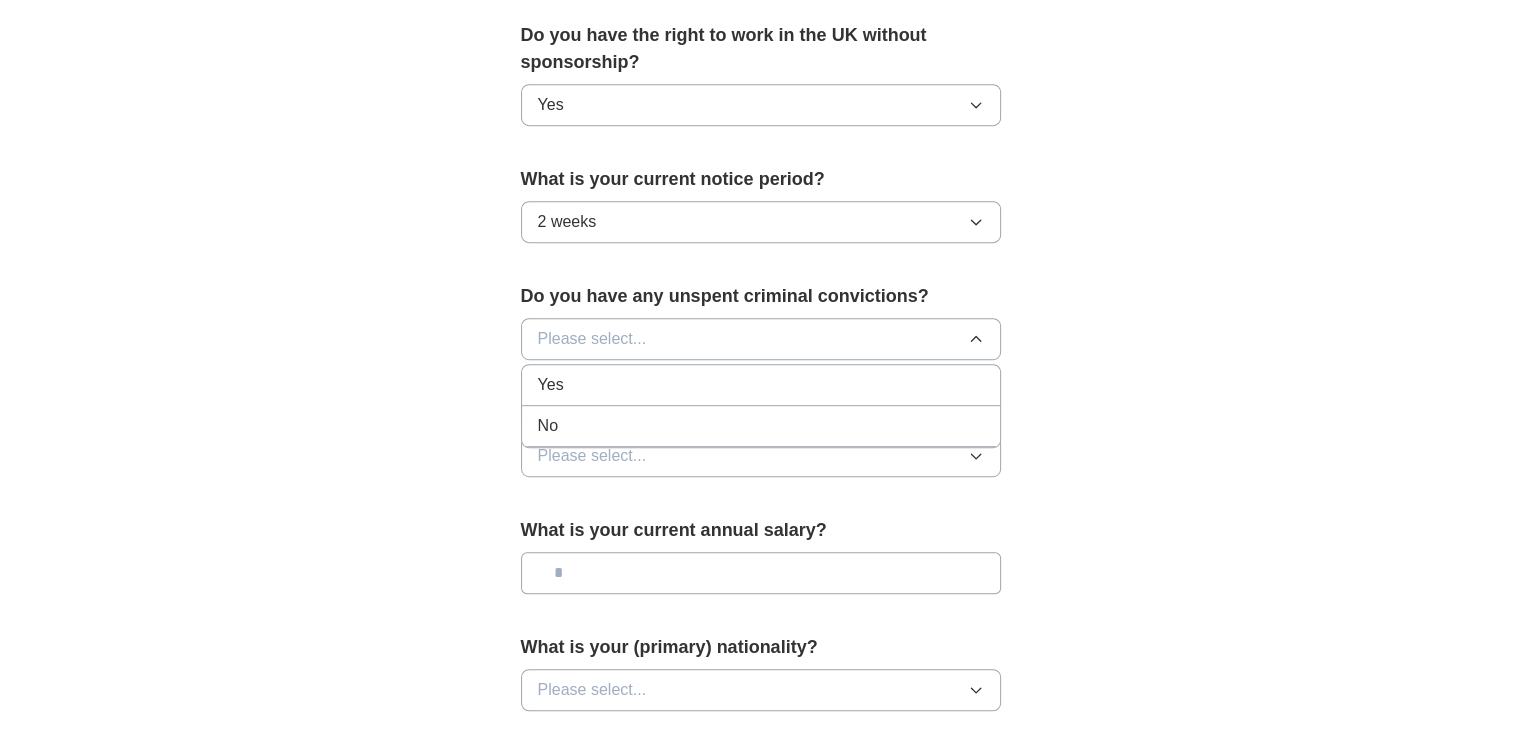 click on "No" at bounding box center [761, 426] 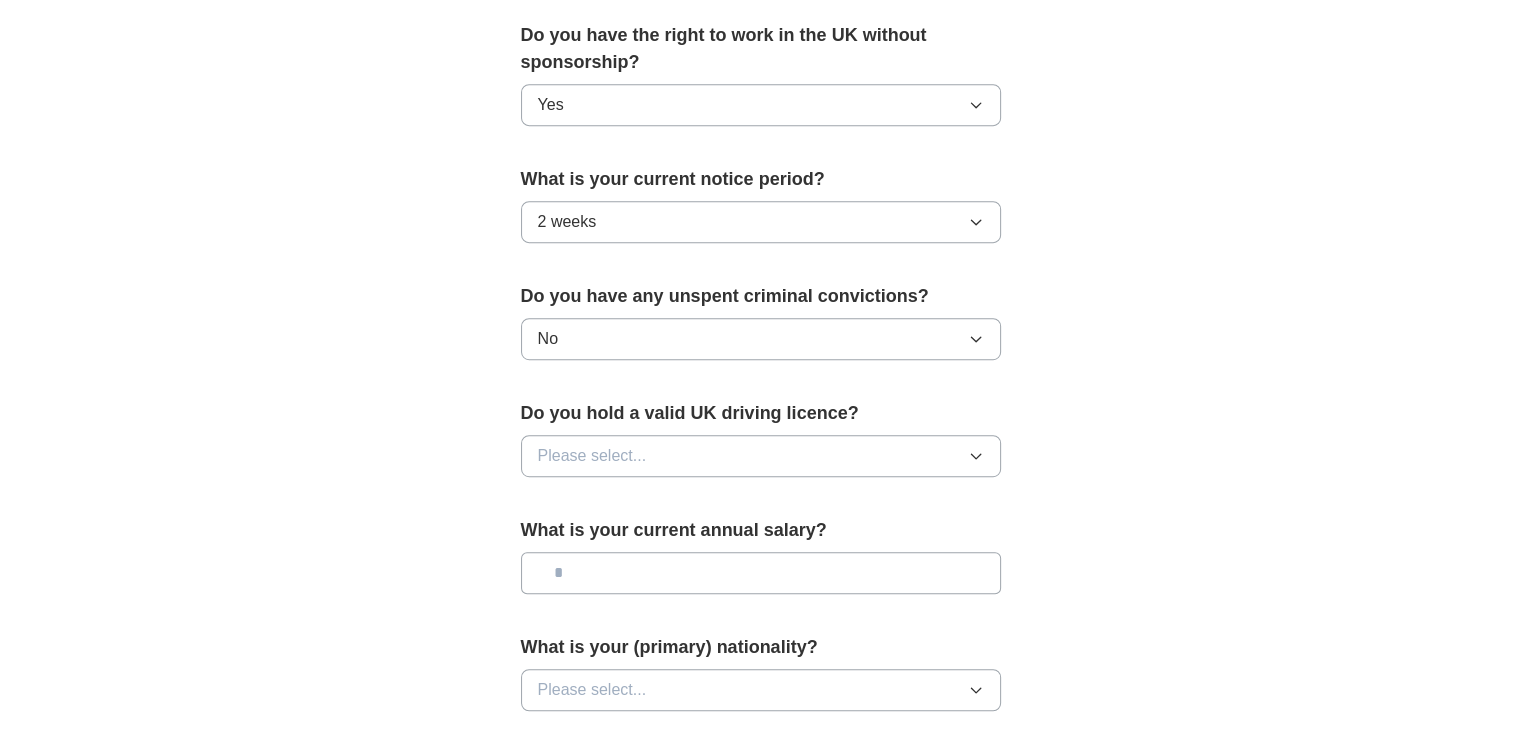 click on "Please select..." at bounding box center (761, 456) 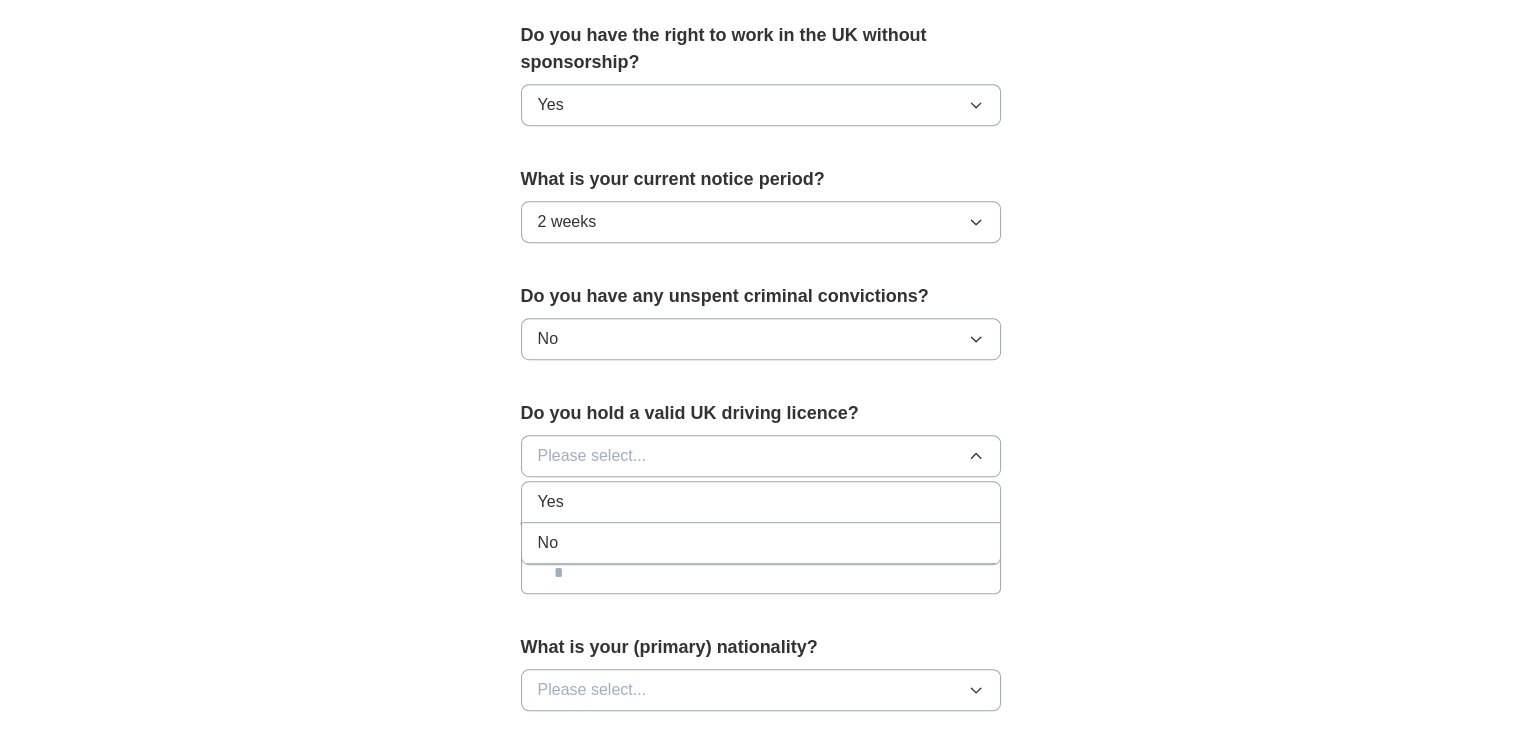 click on "No" at bounding box center [761, 543] 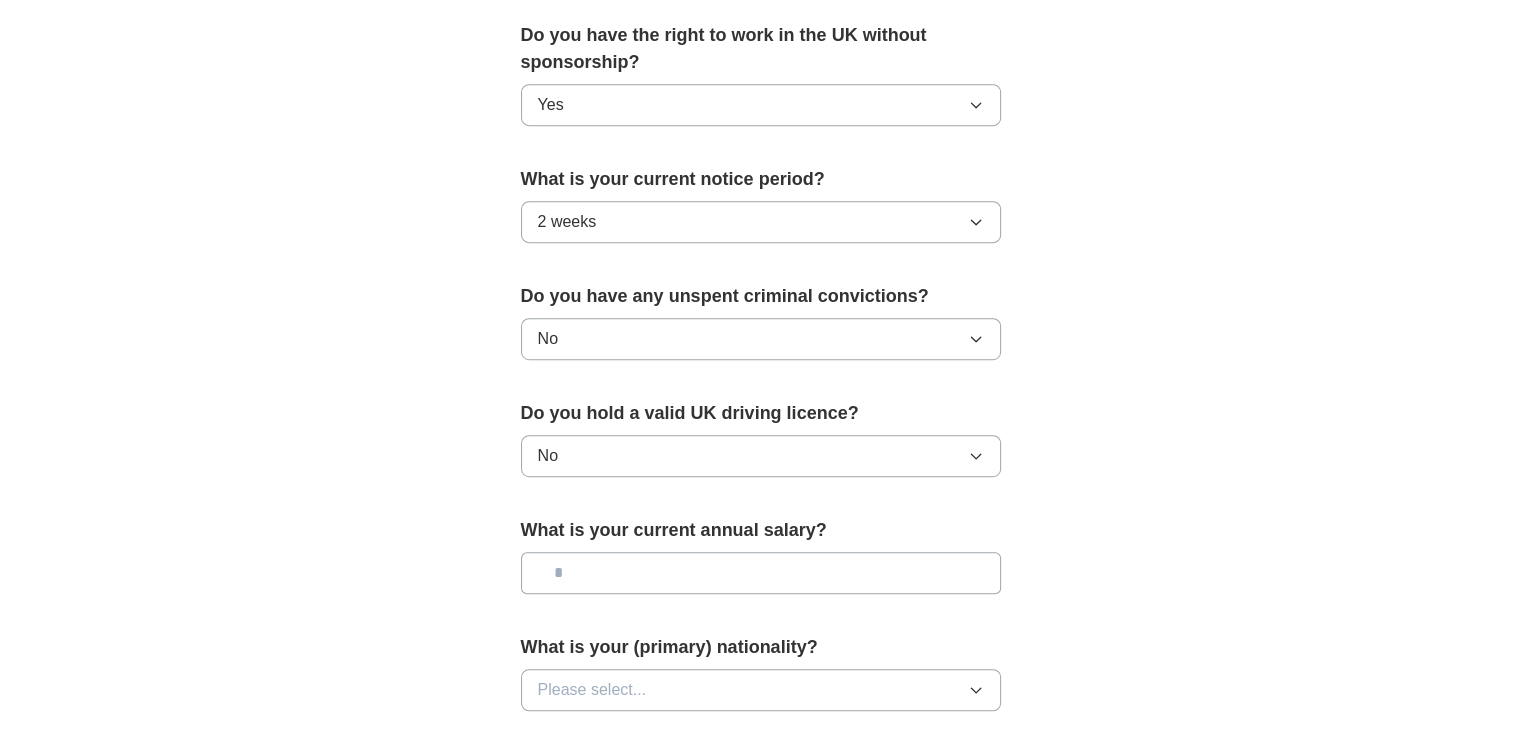 click at bounding box center [761, 573] 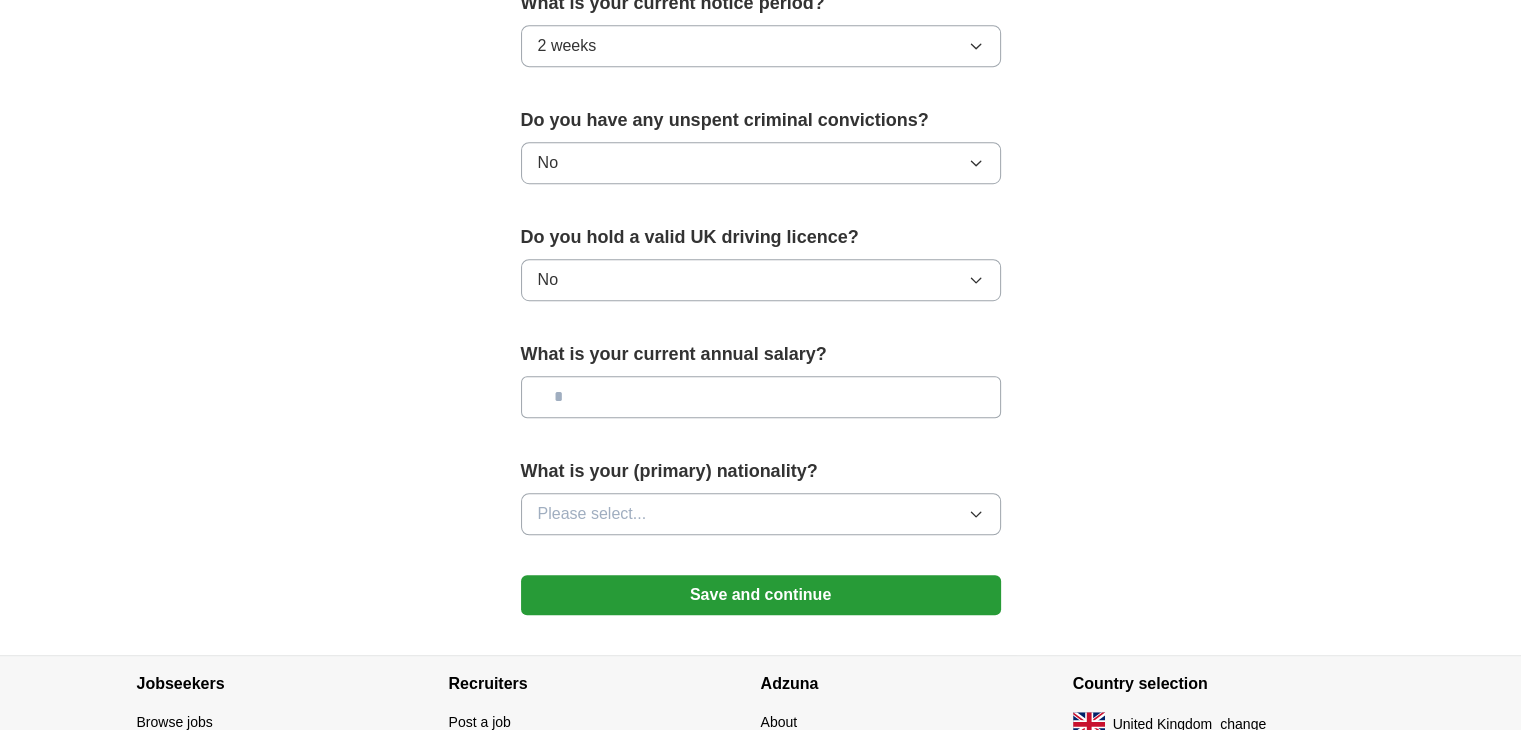 scroll, scrollTop: 1205, scrollLeft: 0, axis: vertical 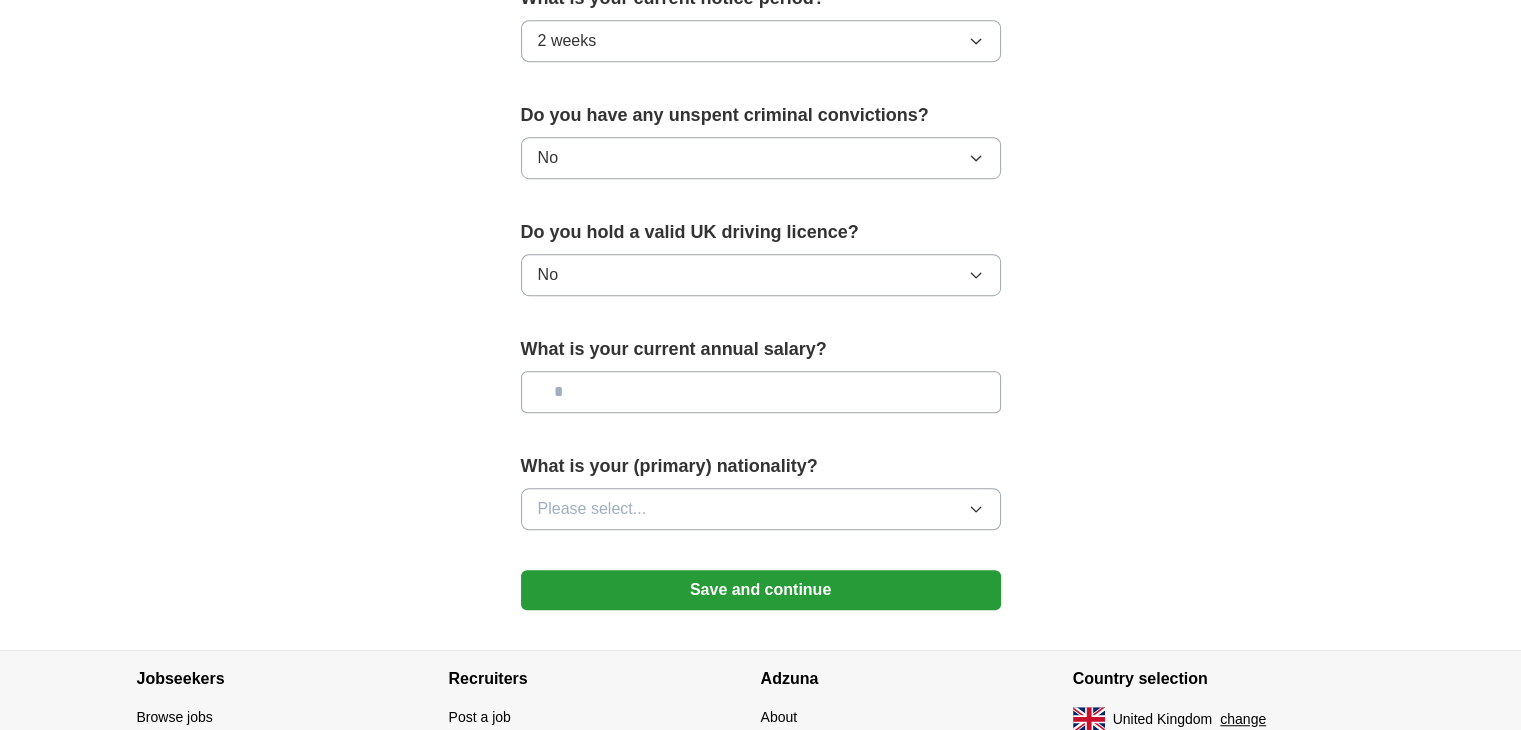 click on "Please select..." at bounding box center [761, 509] 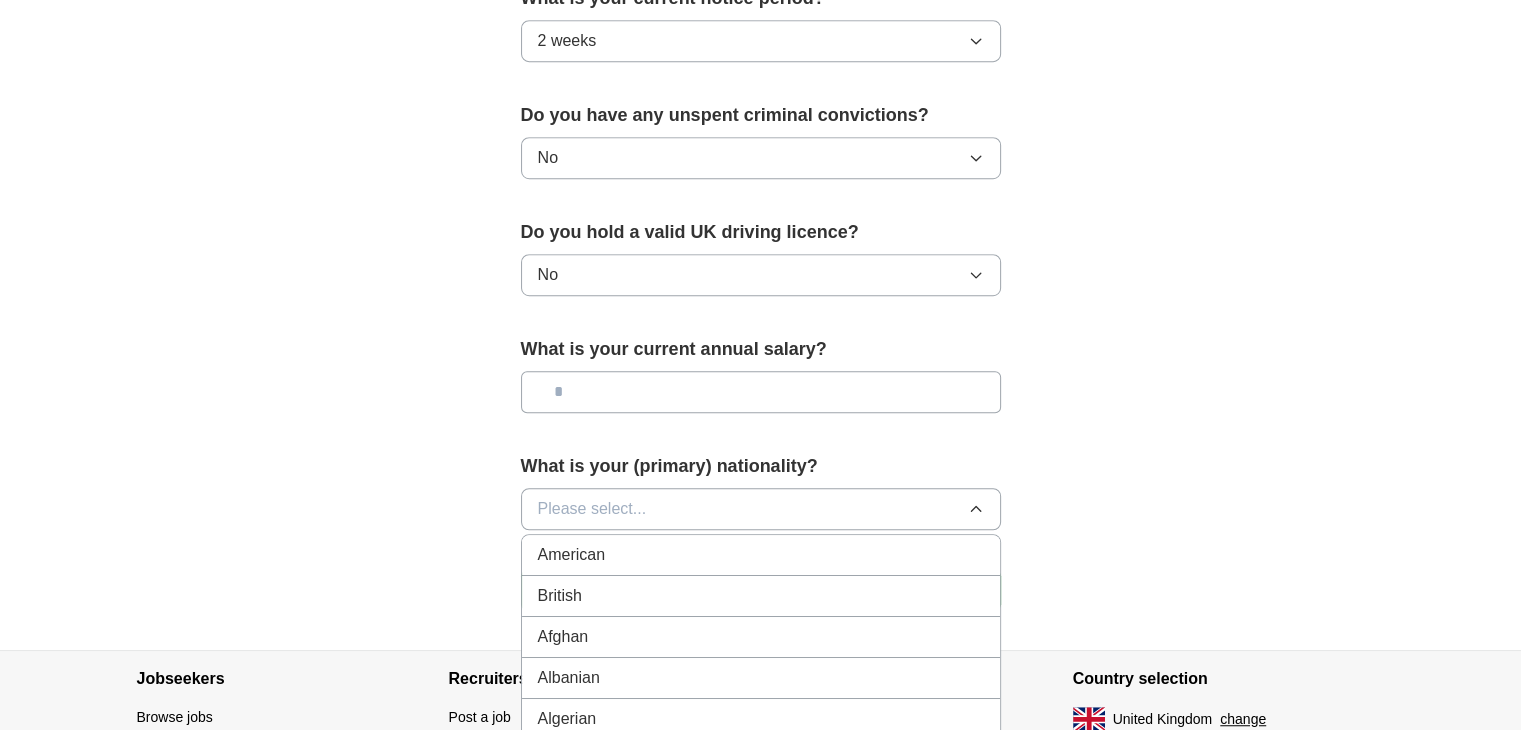 click on "British" at bounding box center [761, 596] 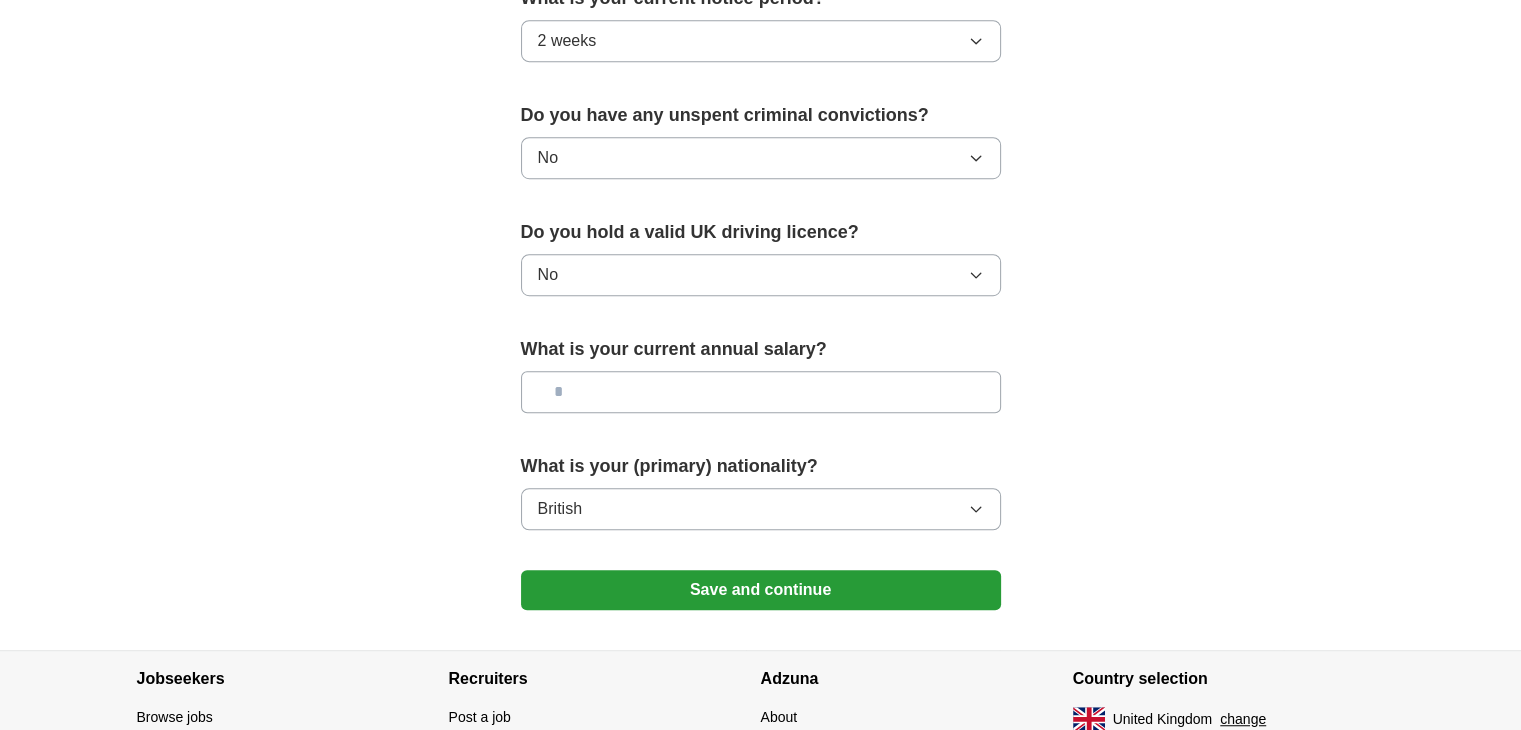 click at bounding box center [761, 392] 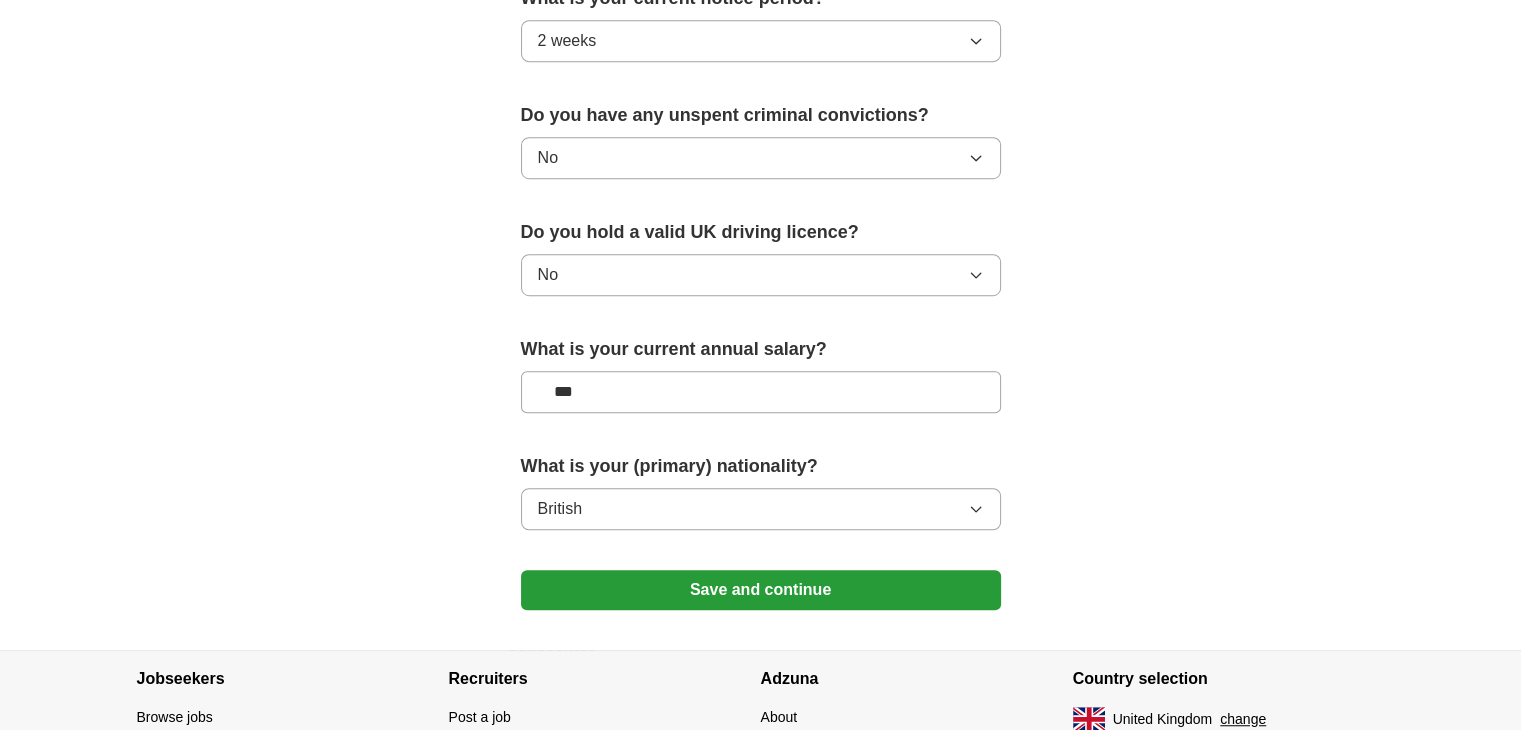 type on "**" 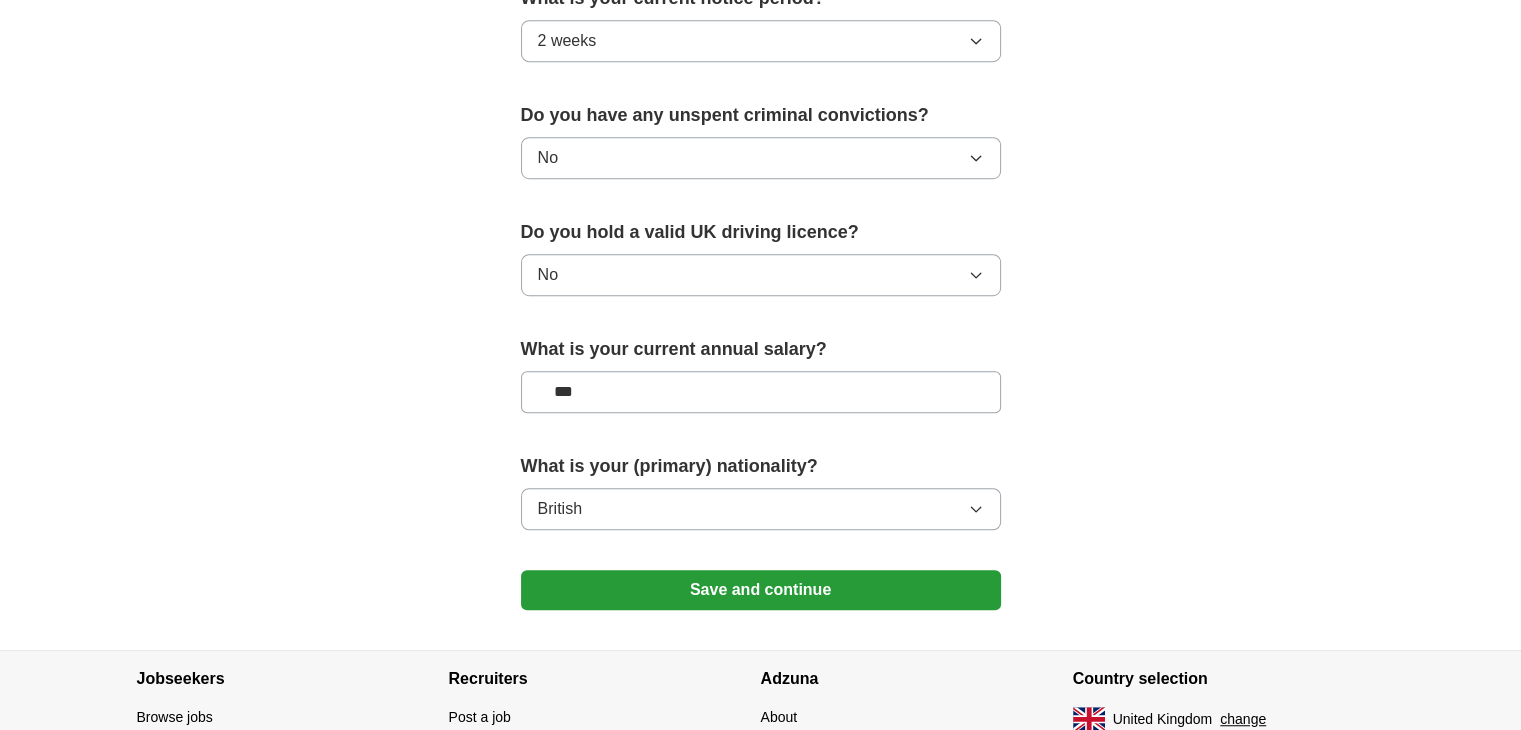 type on "**" 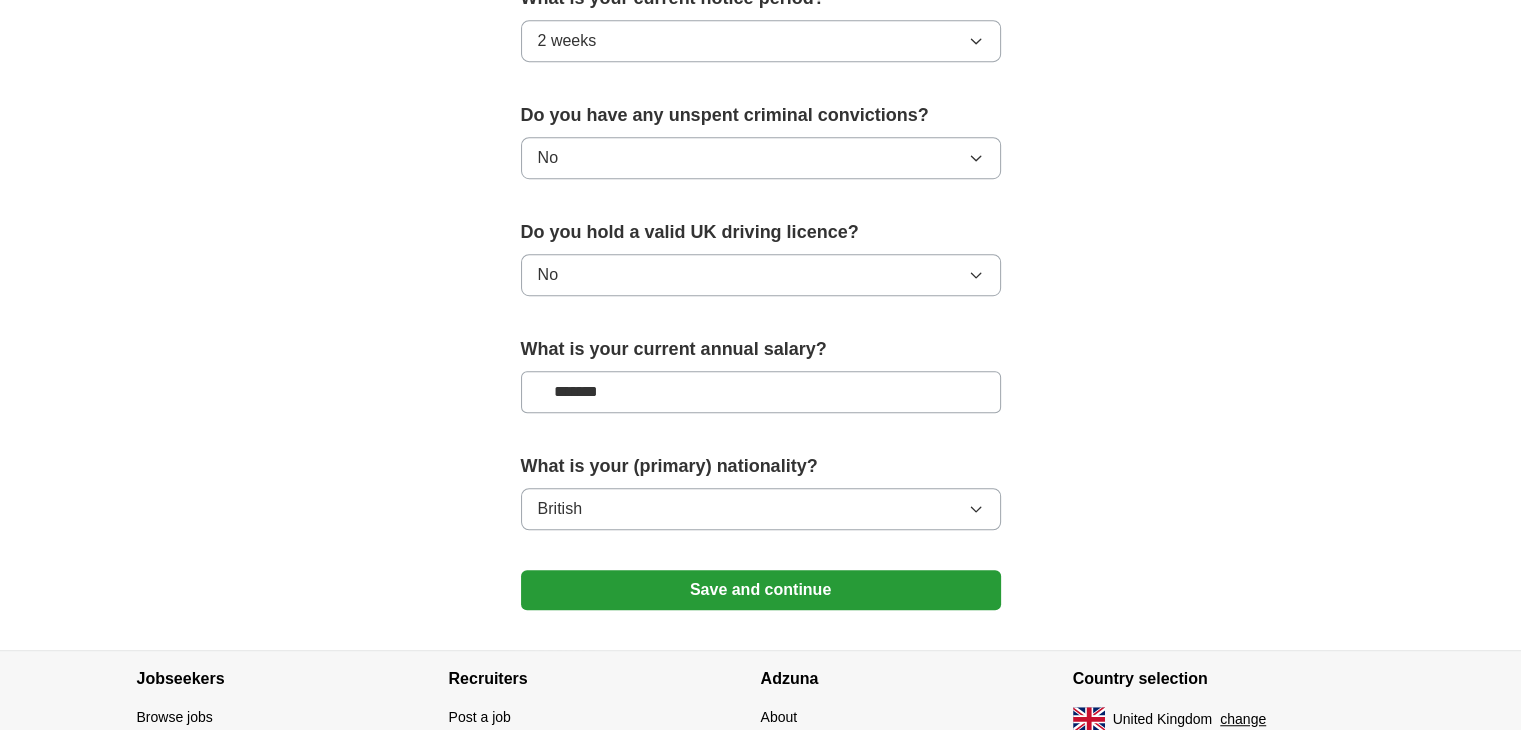 type on "*******" 